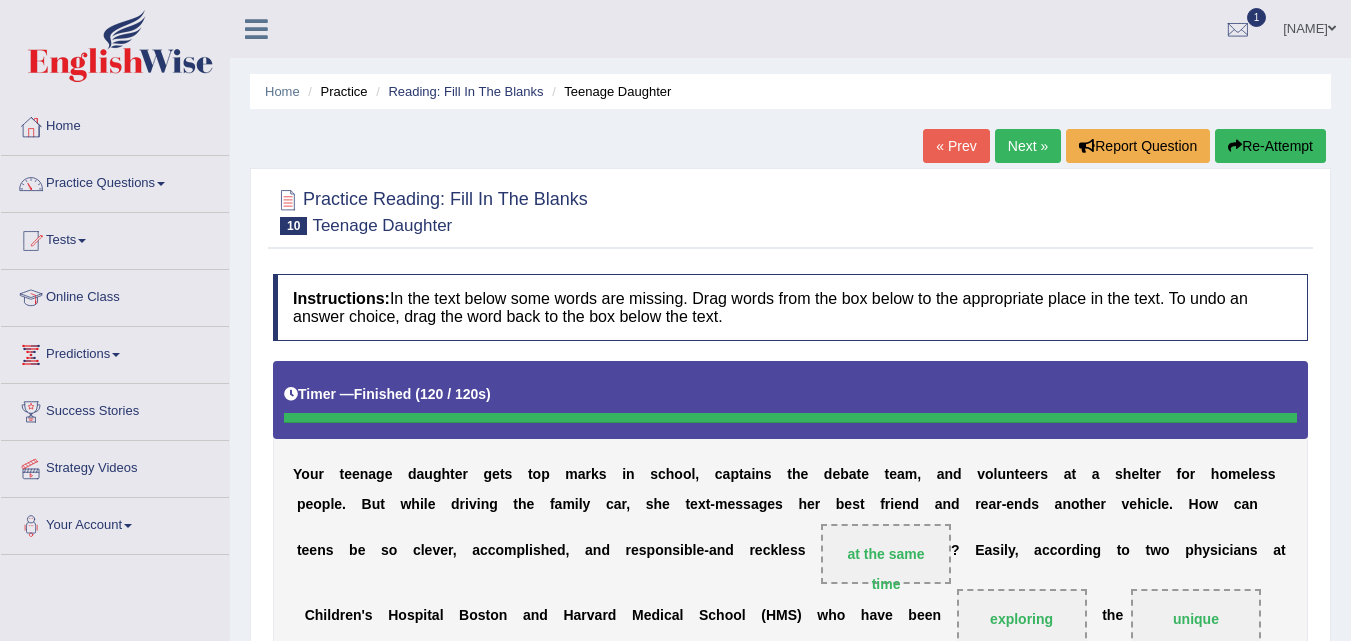 scroll, scrollTop: 595, scrollLeft: 0, axis: vertical 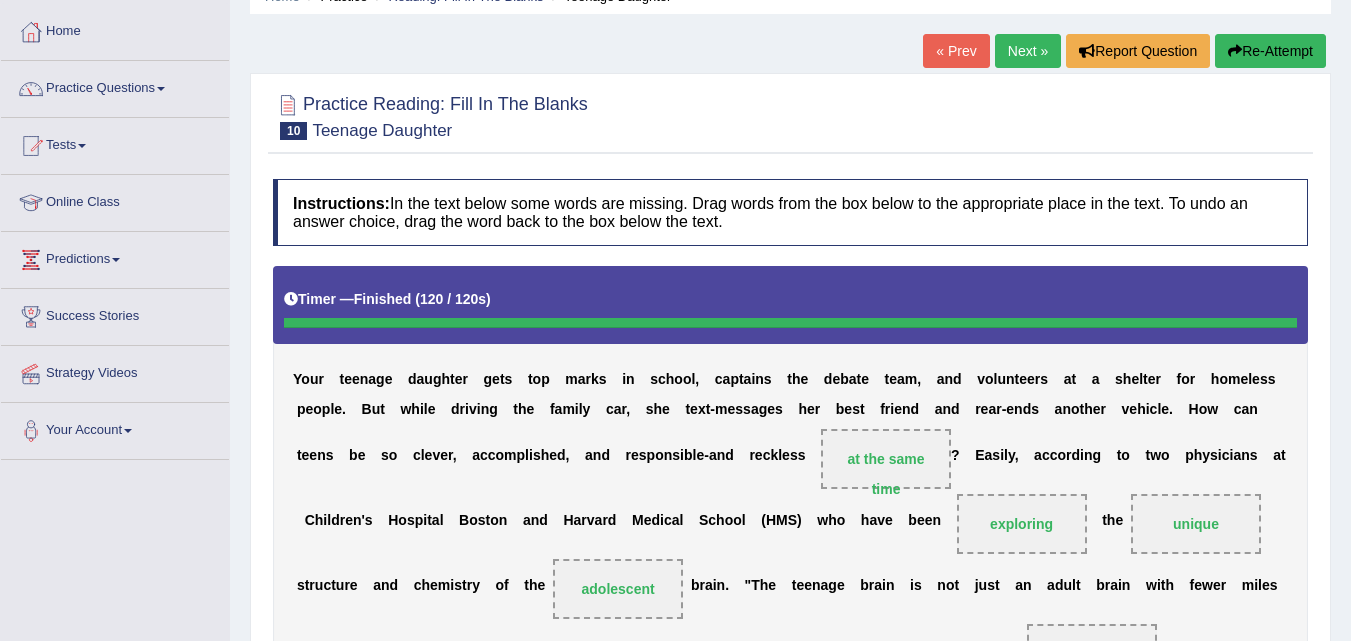 click on "Re-Attempt" at bounding box center [1270, 51] 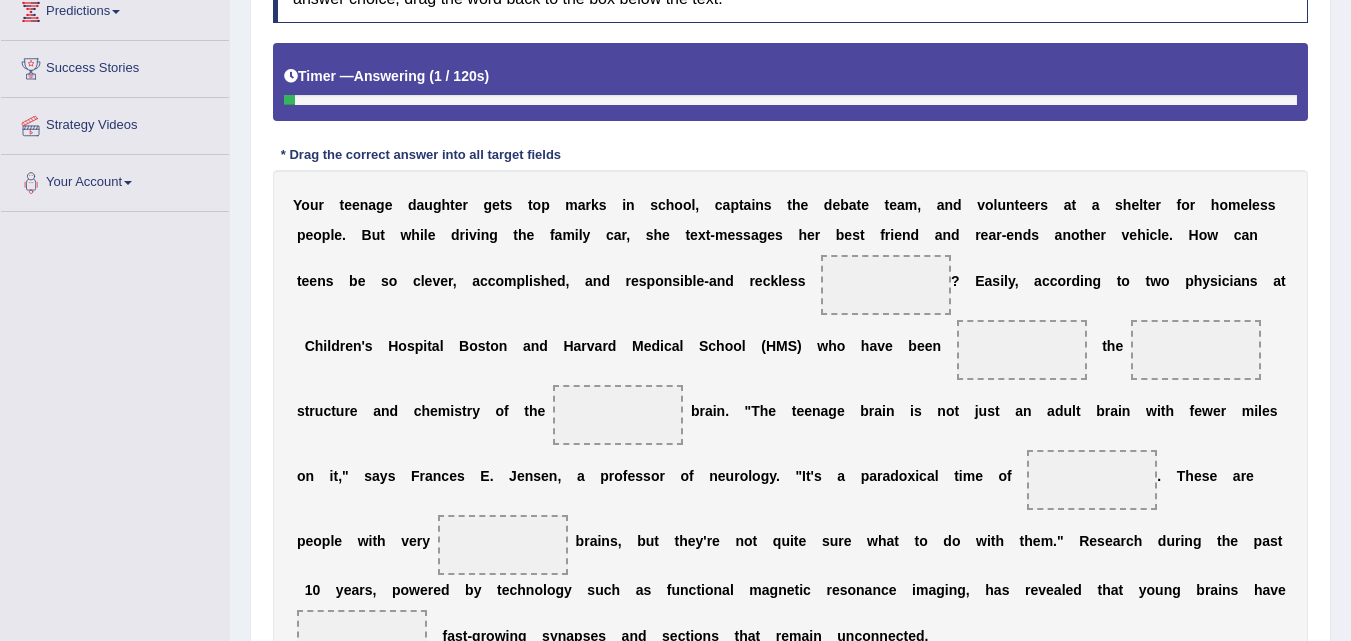 scroll, scrollTop: 343, scrollLeft: 0, axis: vertical 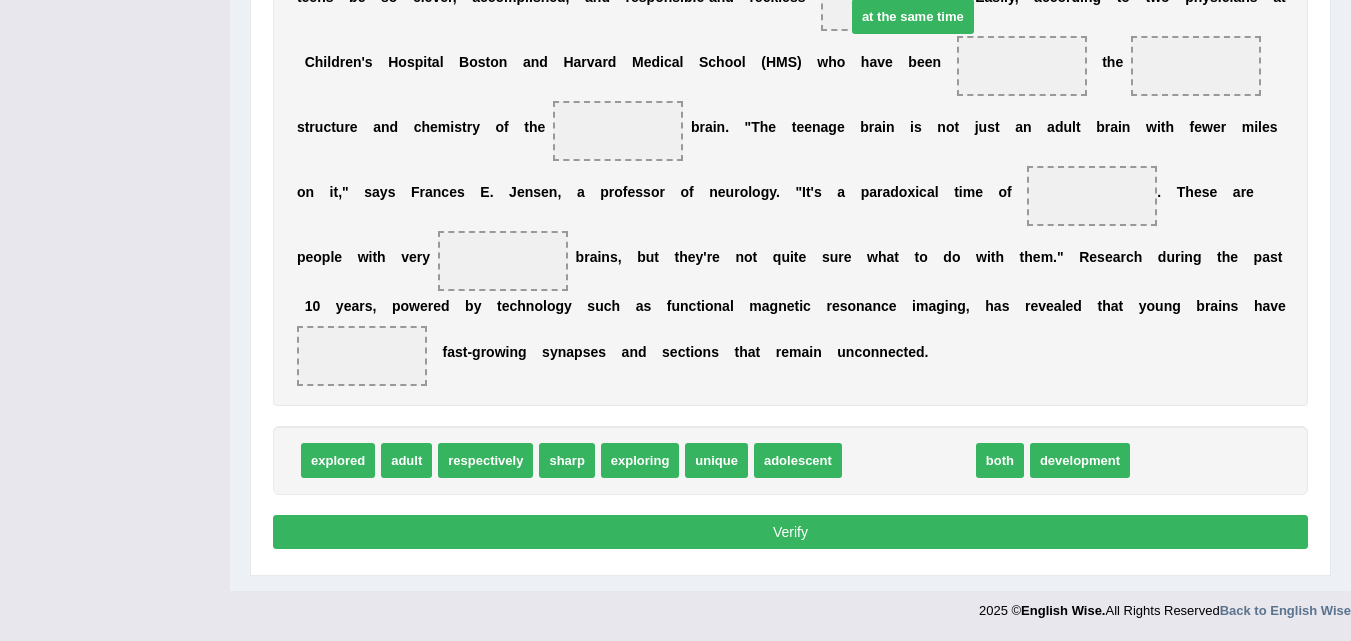 drag, startPoint x: 937, startPoint y: 460, endPoint x: 945, endPoint y: 15, distance: 445.0719 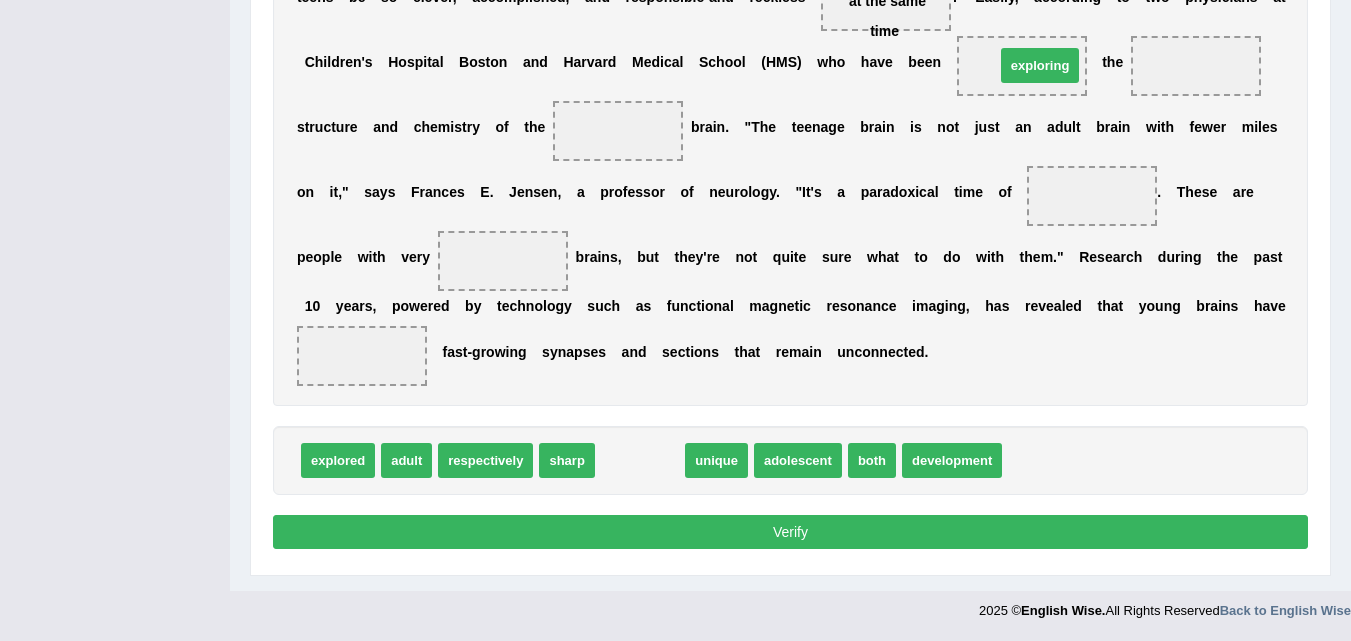 drag, startPoint x: 657, startPoint y: 428, endPoint x: 1043, endPoint y: 64, distance: 530.55817 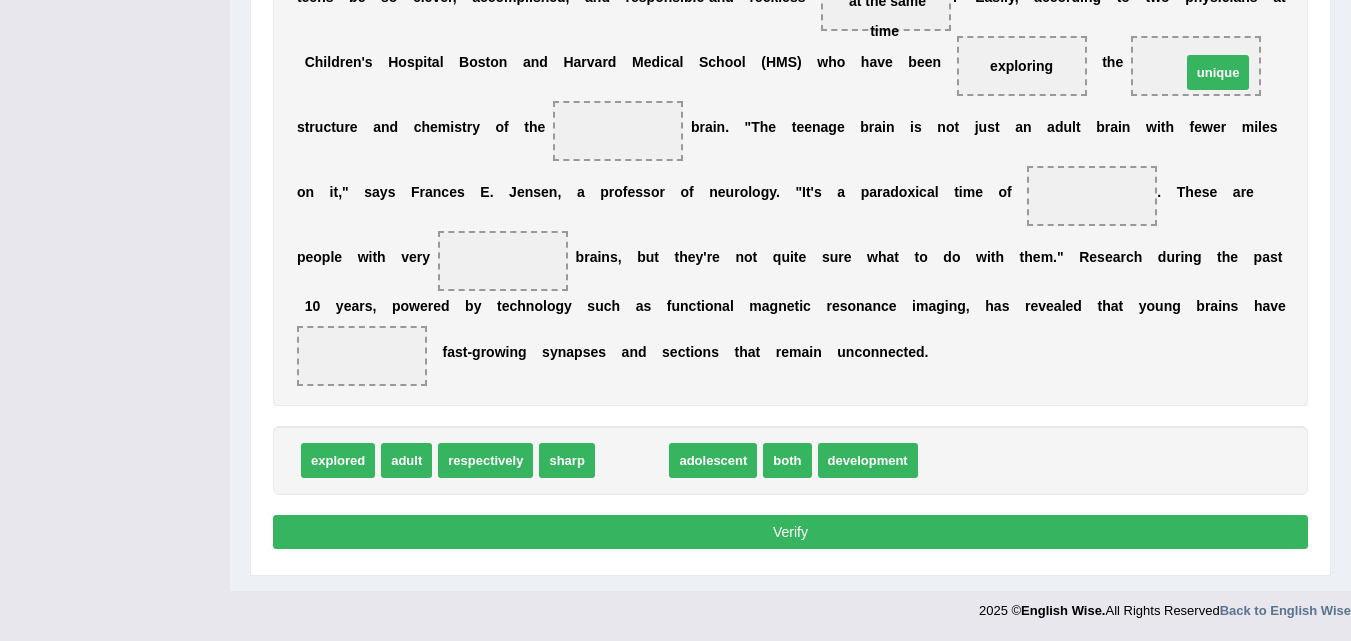 drag, startPoint x: 638, startPoint y: 459, endPoint x: 1224, endPoint y: 71, distance: 702.80865 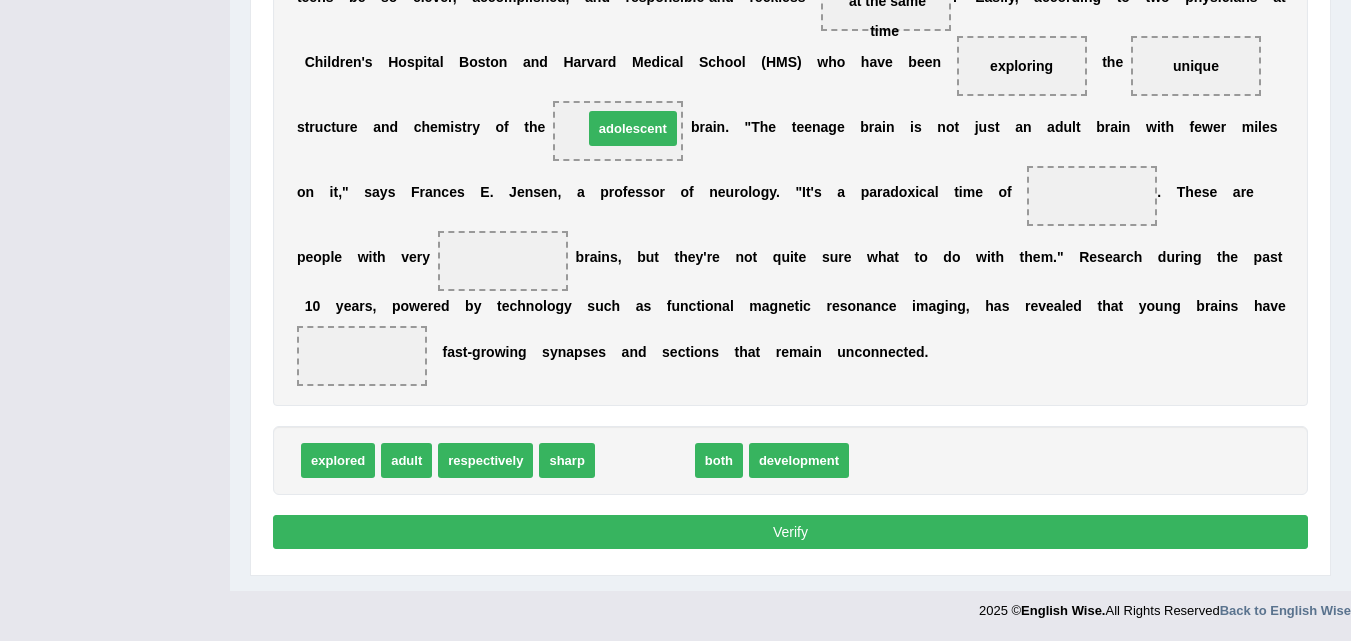 drag, startPoint x: 642, startPoint y: 459, endPoint x: 630, endPoint y: 131, distance: 328.21945 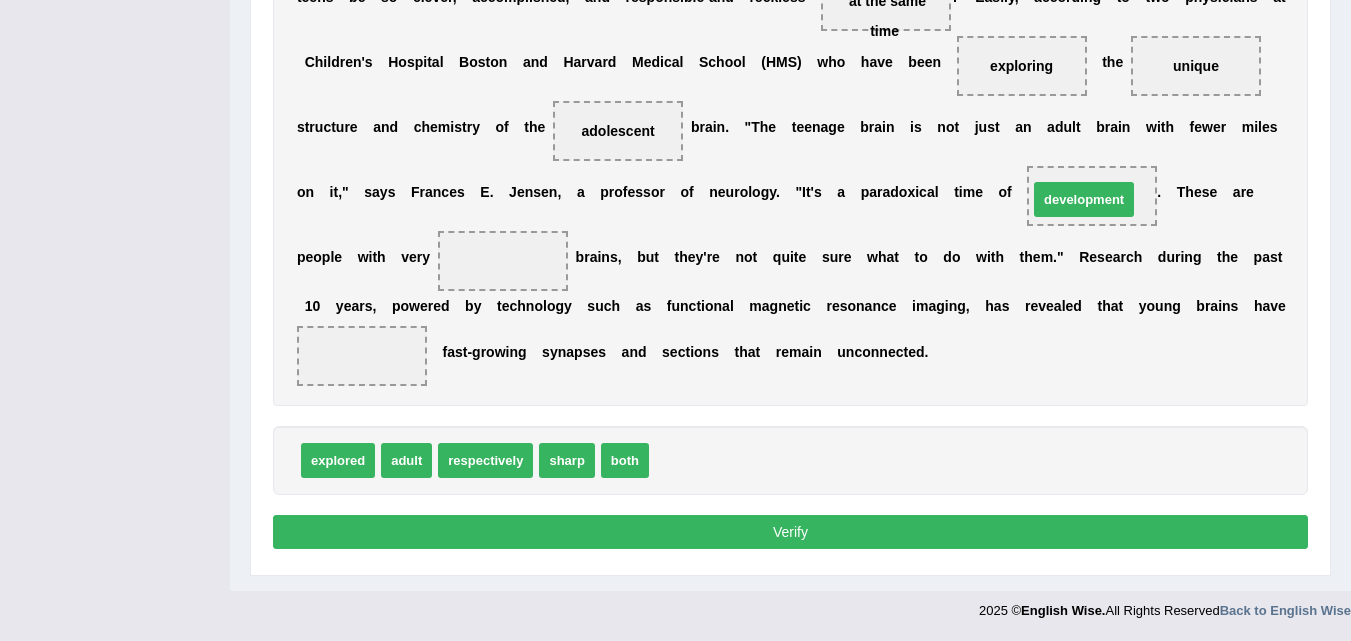 drag, startPoint x: 713, startPoint y: 462, endPoint x: 1092, endPoint y: 201, distance: 460.17606 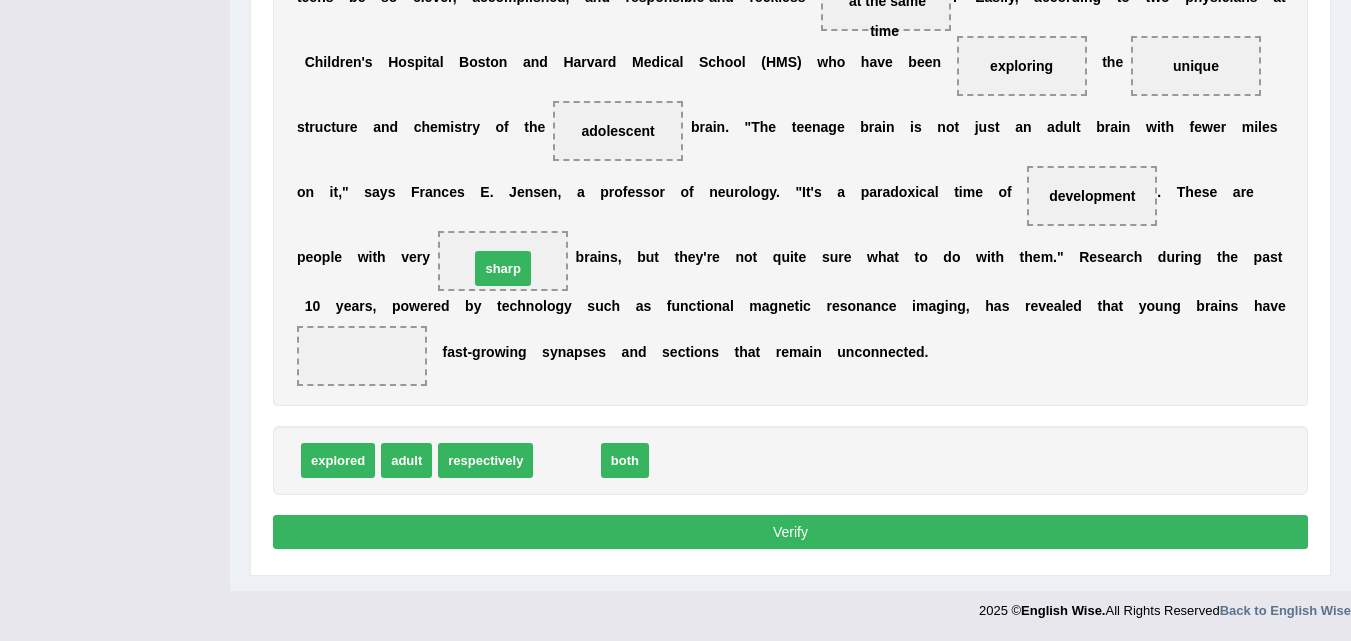 drag, startPoint x: 567, startPoint y: 419, endPoint x: 487, endPoint y: 270, distance: 169.1183 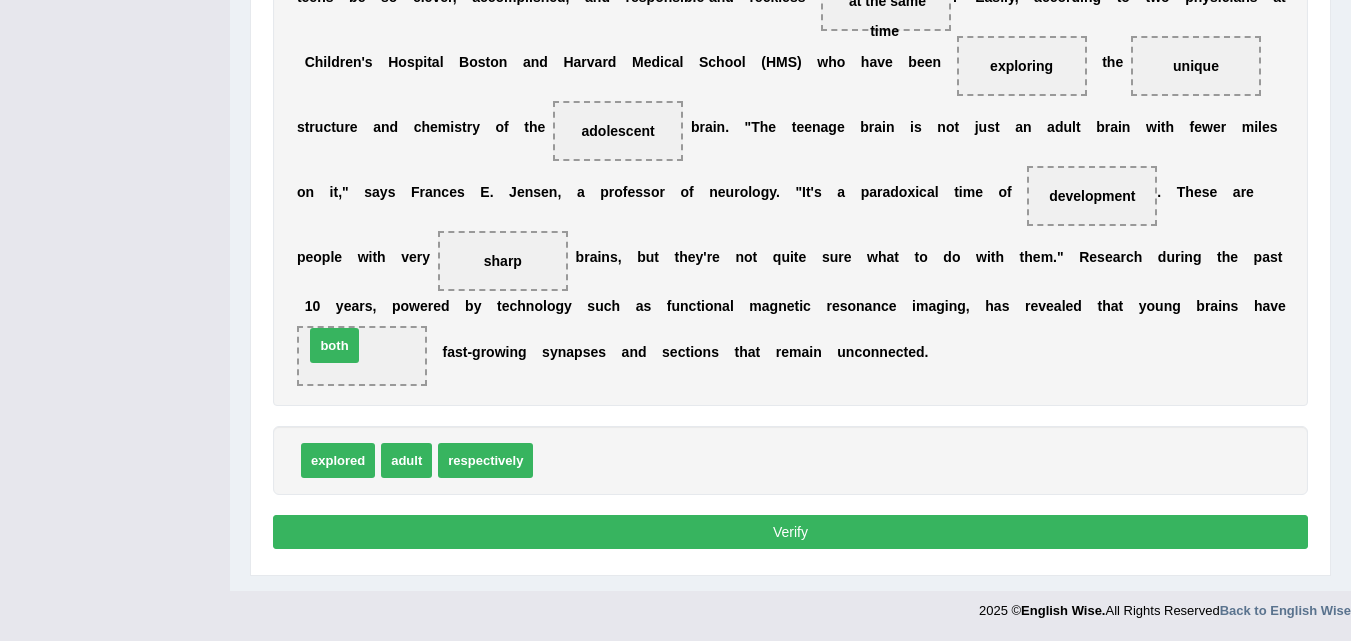 drag, startPoint x: 569, startPoint y: 460, endPoint x: 339, endPoint y: 346, distance: 256.70215 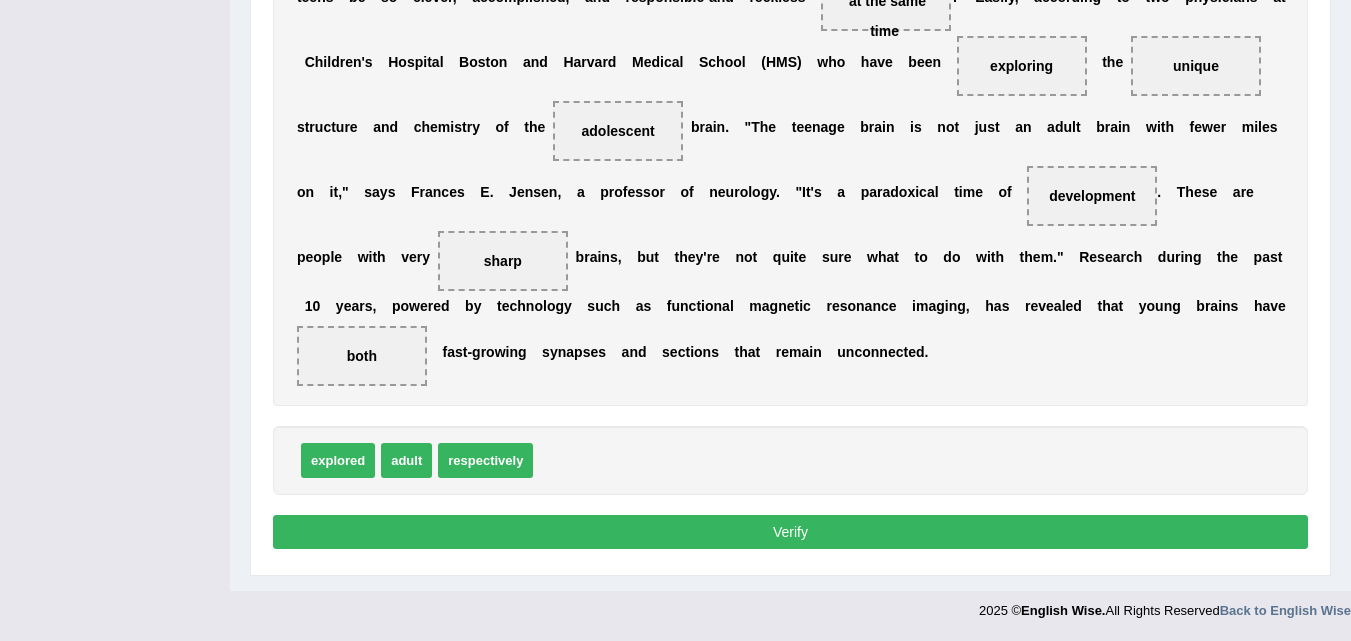 click on "Verify" at bounding box center [790, 532] 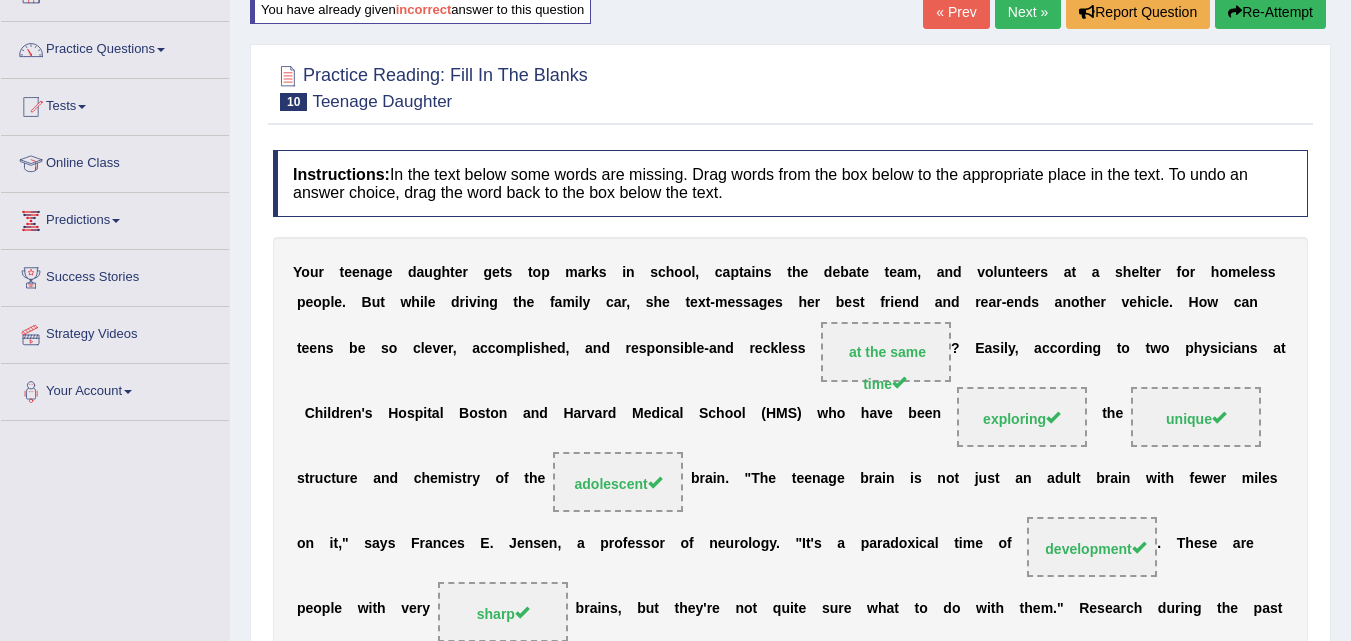 scroll, scrollTop: 127, scrollLeft: 0, axis: vertical 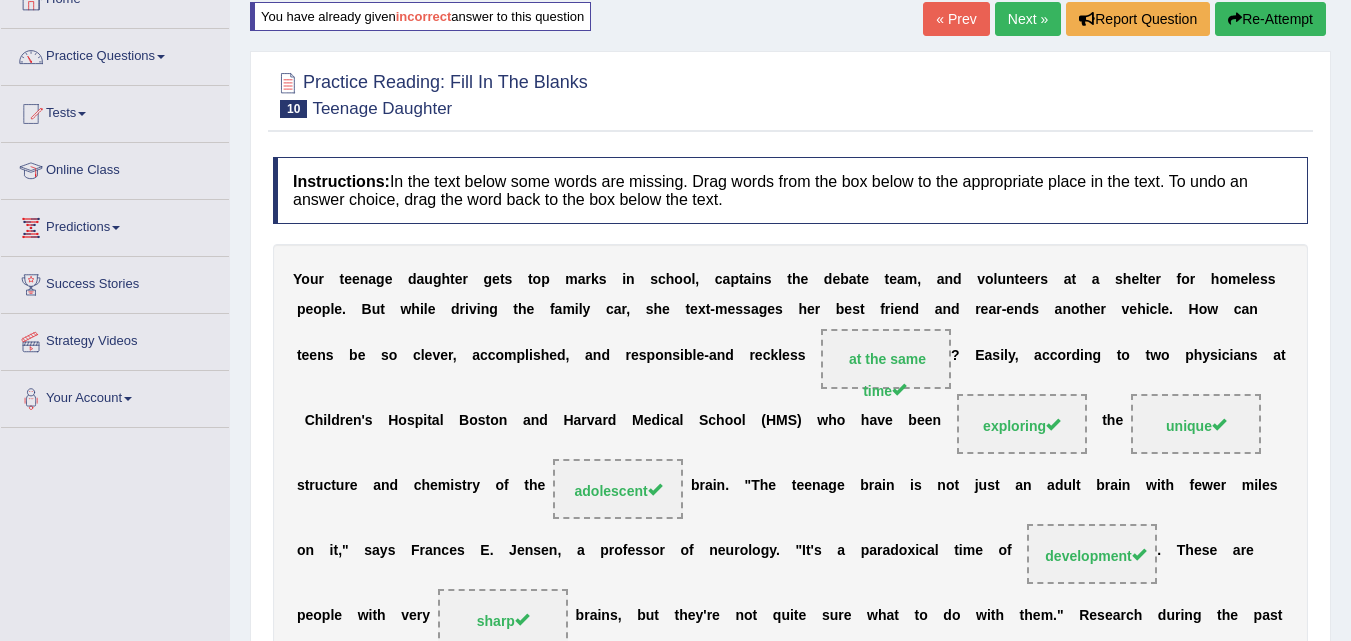 click on "Next »" at bounding box center (1028, 19) 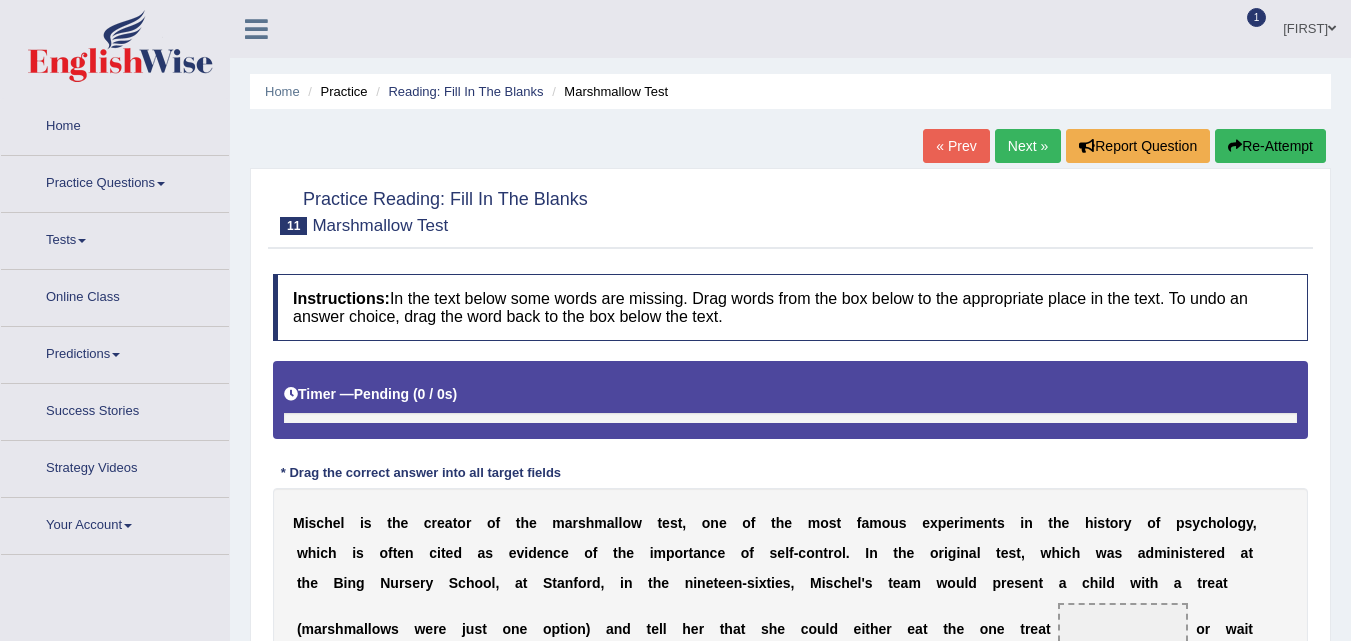 scroll, scrollTop: 0, scrollLeft: 0, axis: both 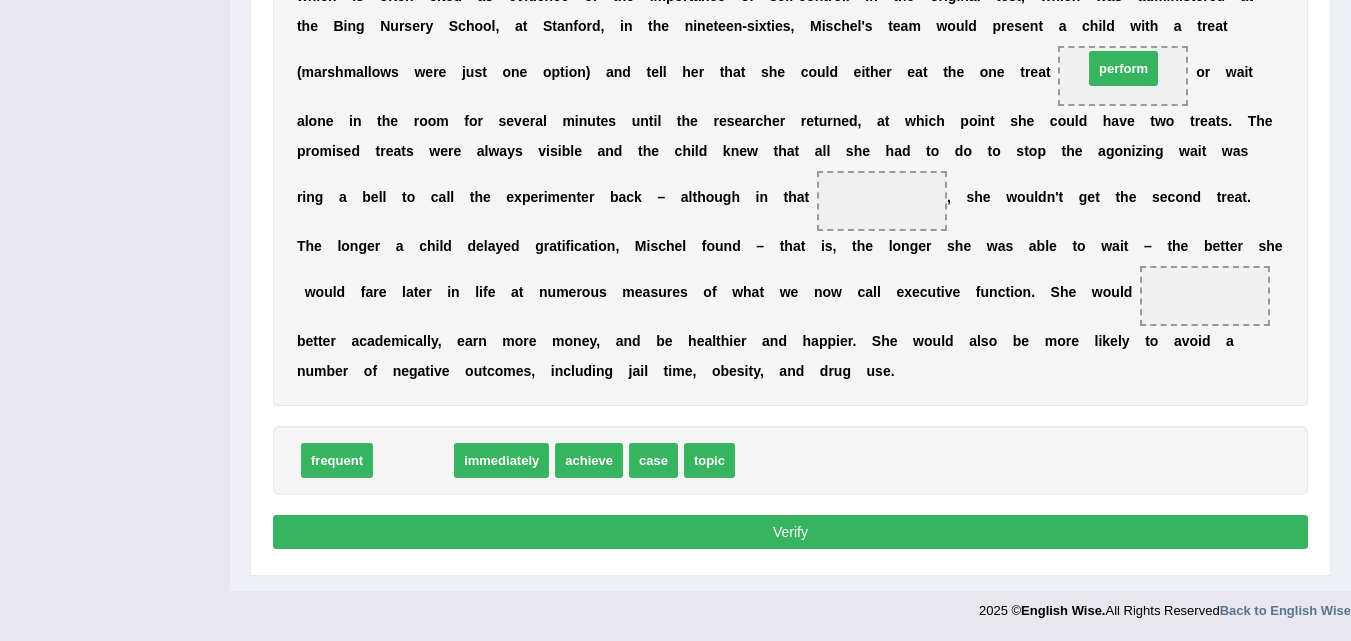 drag, startPoint x: 427, startPoint y: 468, endPoint x: 1137, endPoint y: 76, distance: 811.0265 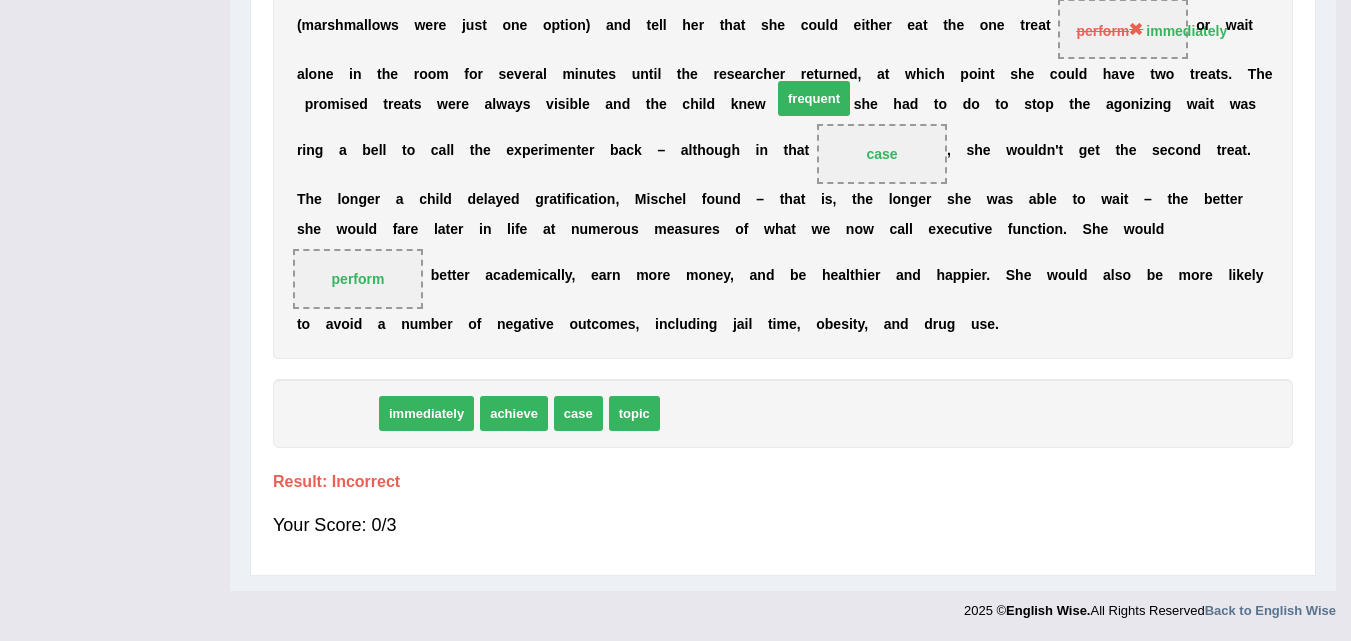 scroll, scrollTop: 474, scrollLeft: 0, axis: vertical 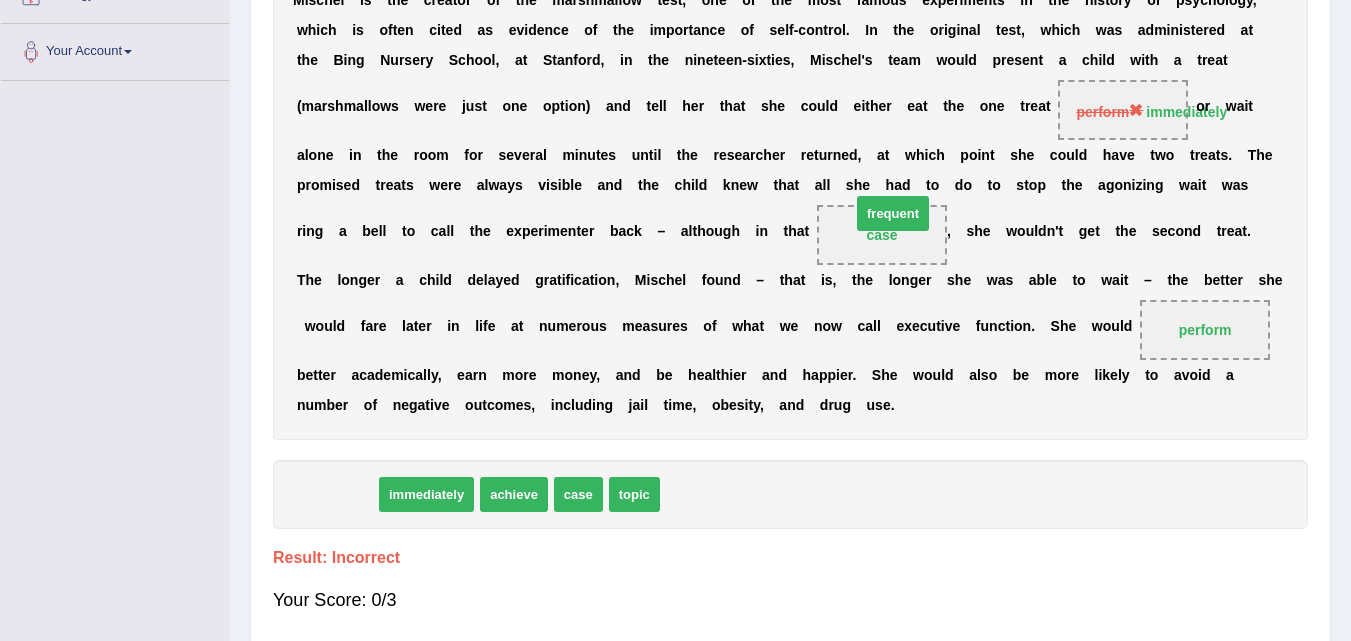 drag, startPoint x: 351, startPoint y: 472, endPoint x: 907, endPoint y: 274, distance: 590.20337 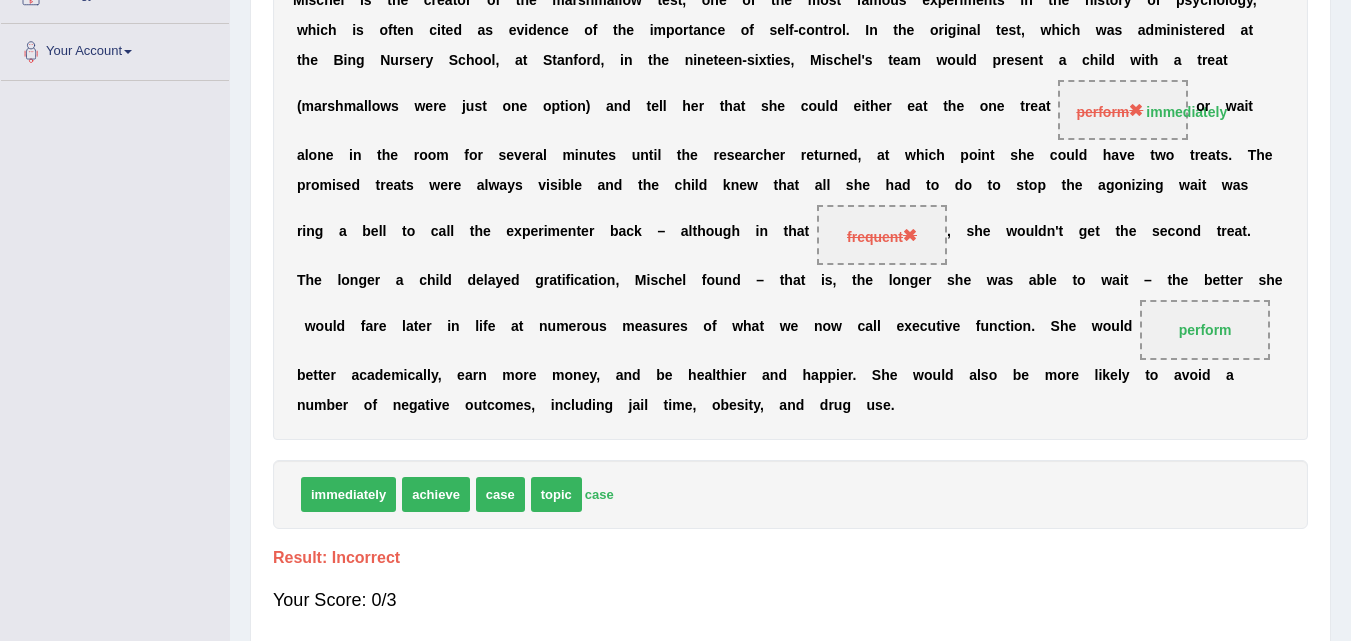 drag, startPoint x: 592, startPoint y: 497, endPoint x: 800, endPoint y: 342, distance: 259.40125 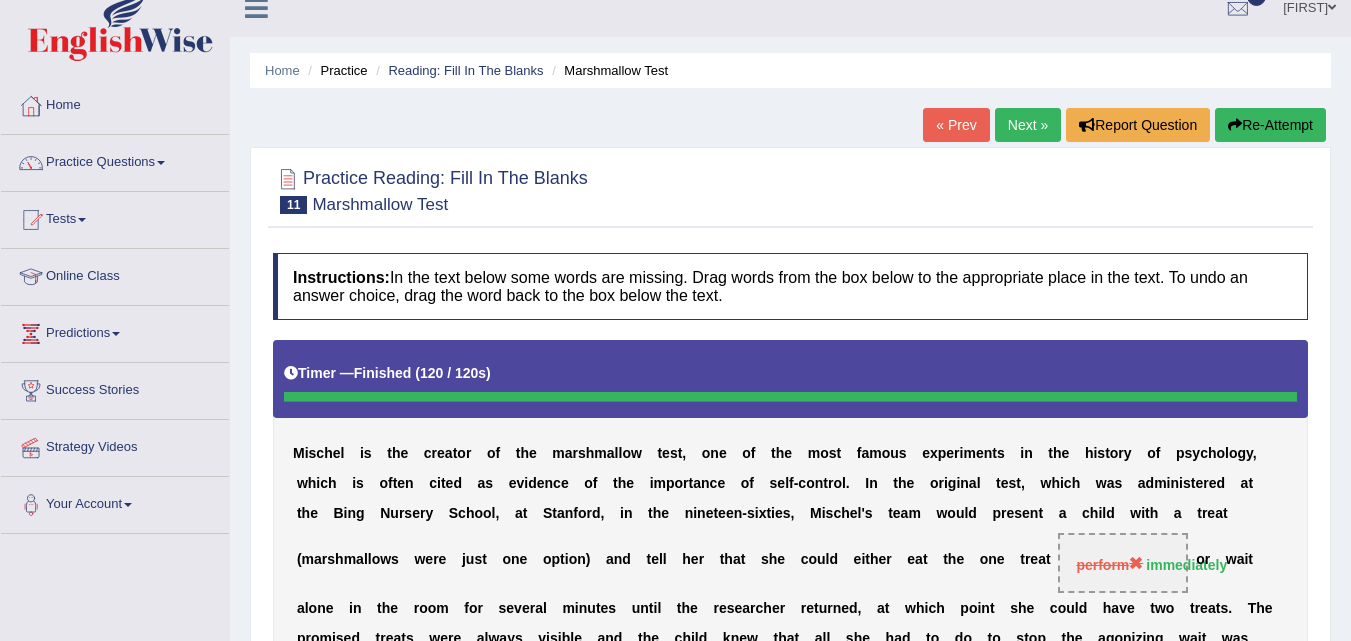 scroll, scrollTop: 0, scrollLeft: 0, axis: both 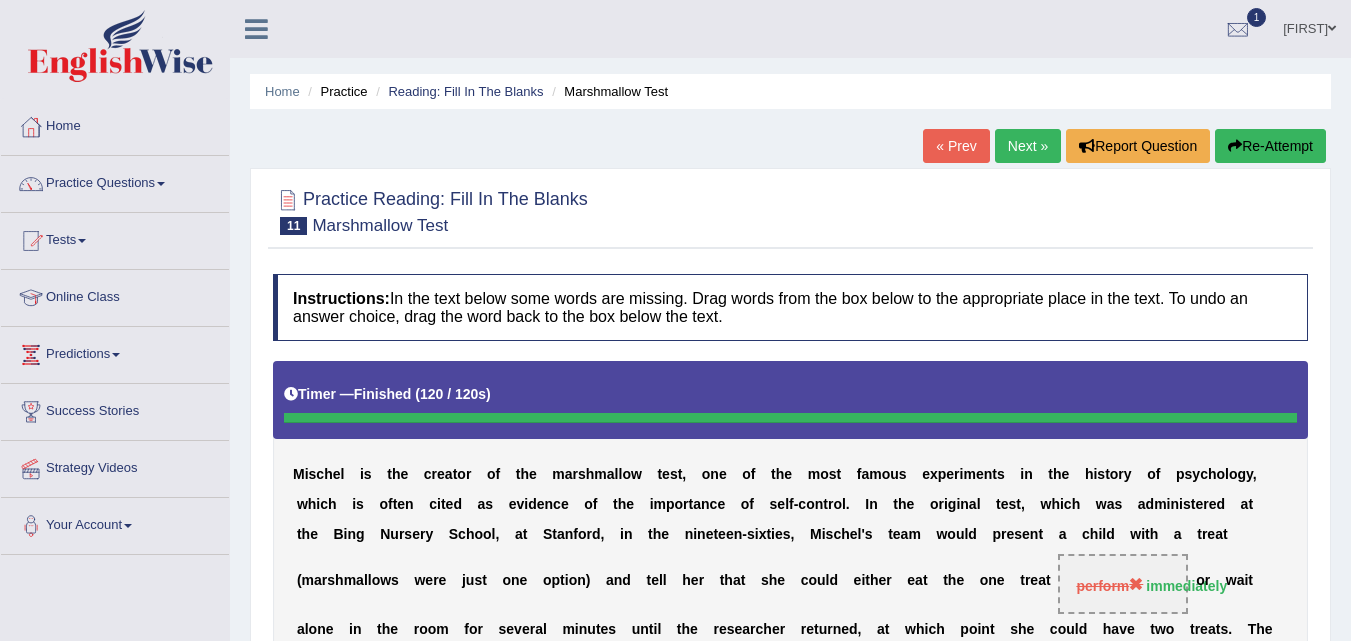 click on "Re-Attempt" at bounding box center [1270, 146] 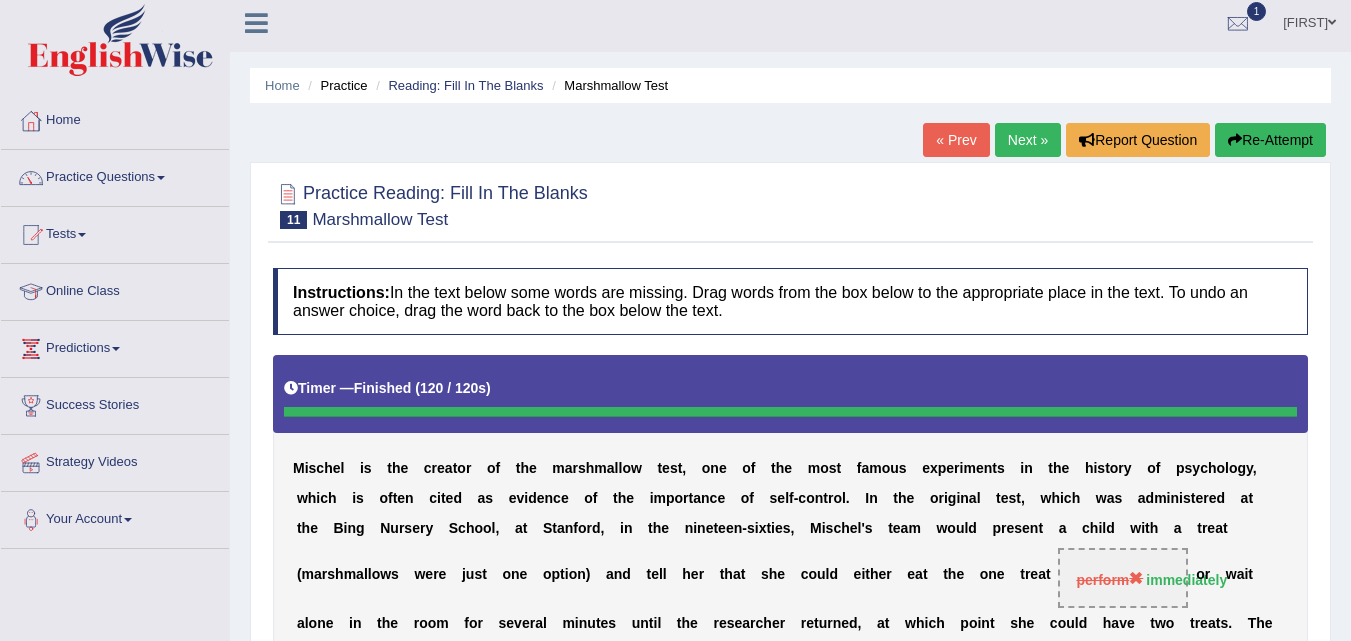 scroll, scrollTop: 79, scrollLeft: 0, axis: vertical 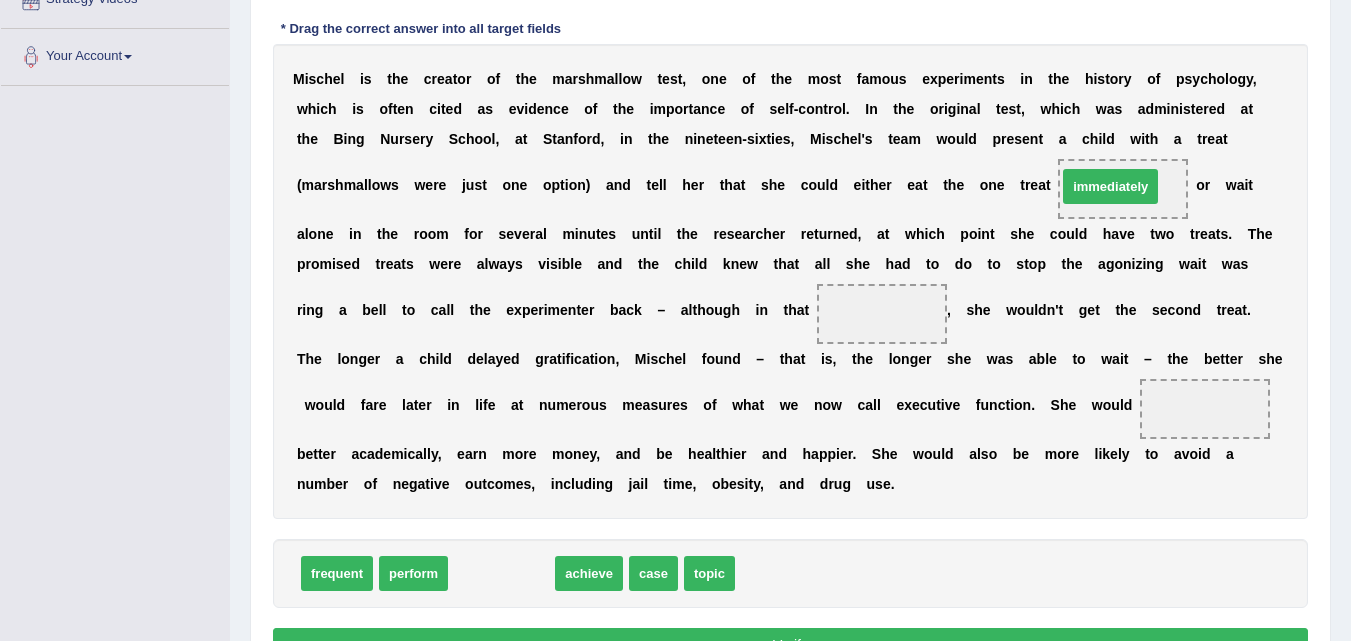 drag, startPoint x: 494, startPoint y: 581, endPoint x: 1103, endPoint y: 194, distance: 721.5608 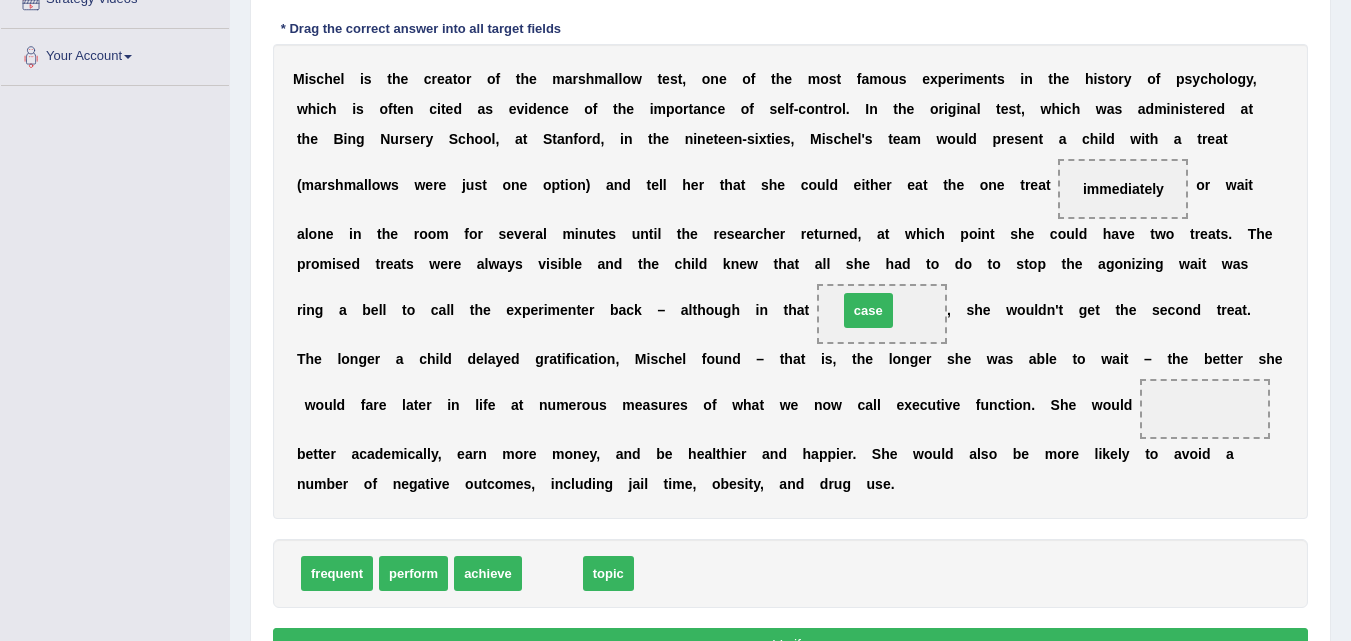 drag, startPoint x: 593, startPoint y: 541, endPoint x: 867, endPoint y: 311, distance: 357.73734 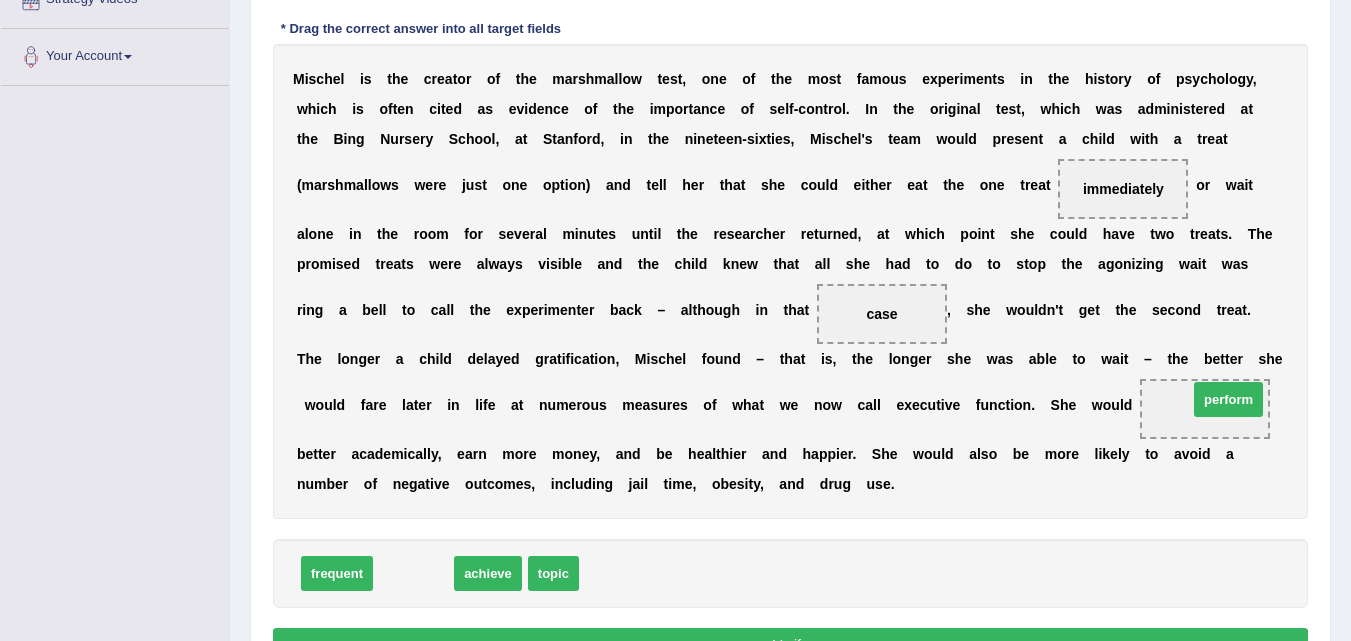 drag, startPoint x: 417, startPoint y: 584, endPoint x: 1232, endPoint y: 410, distance: 833.36725 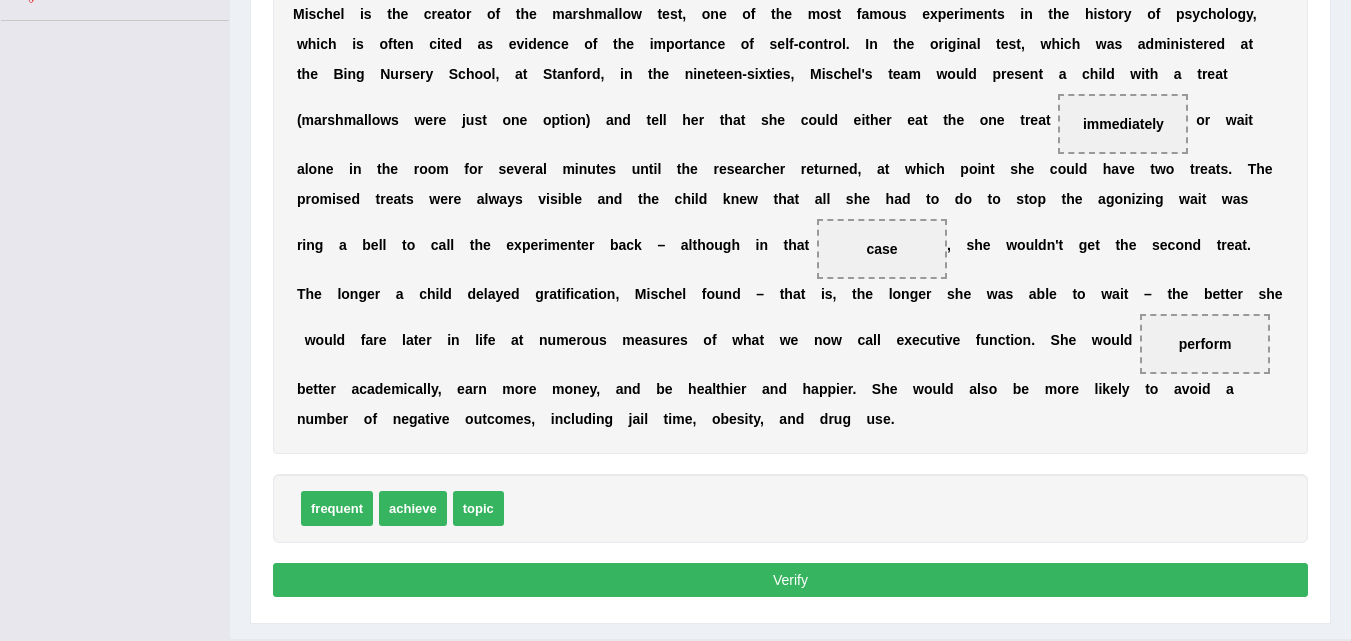 scroll, scrollTop: 569, scrollLeft: 0, axis: vertical 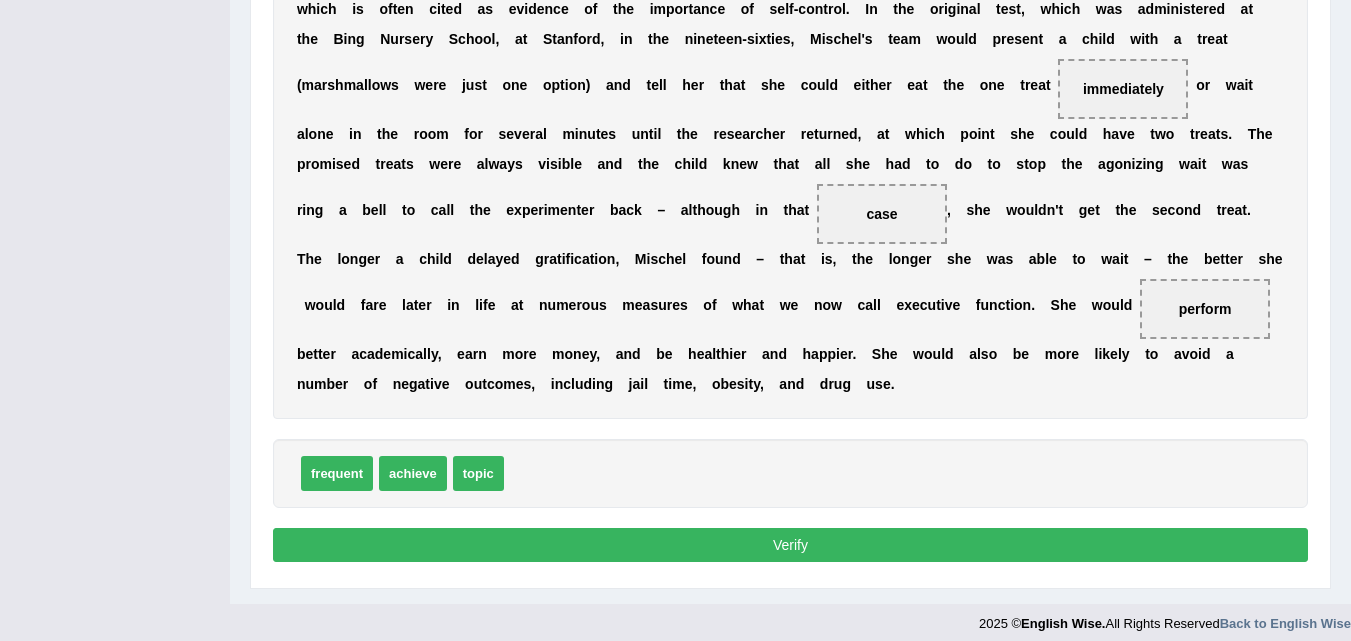 click on "Verify" at bounding box center (790, 545) 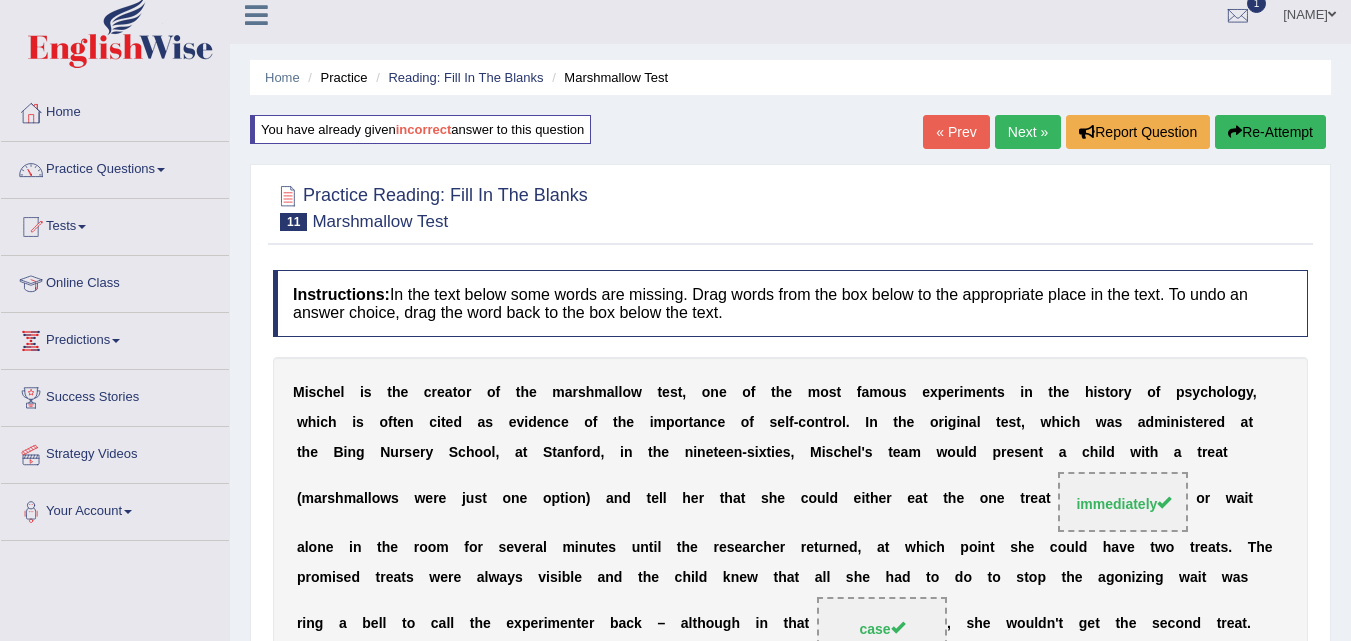 scroll, scrollTop: 9, scrollLeft: 0, axis: vertical 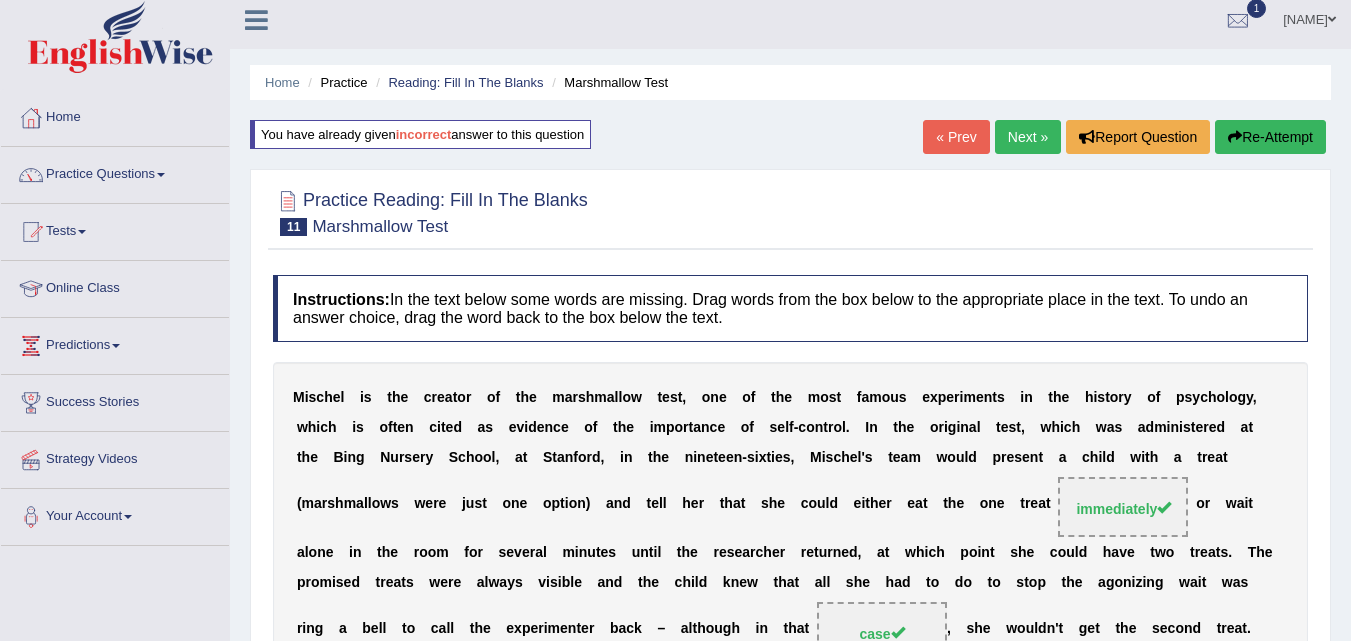 click on "Next »" at bounding box center [1028, 137] 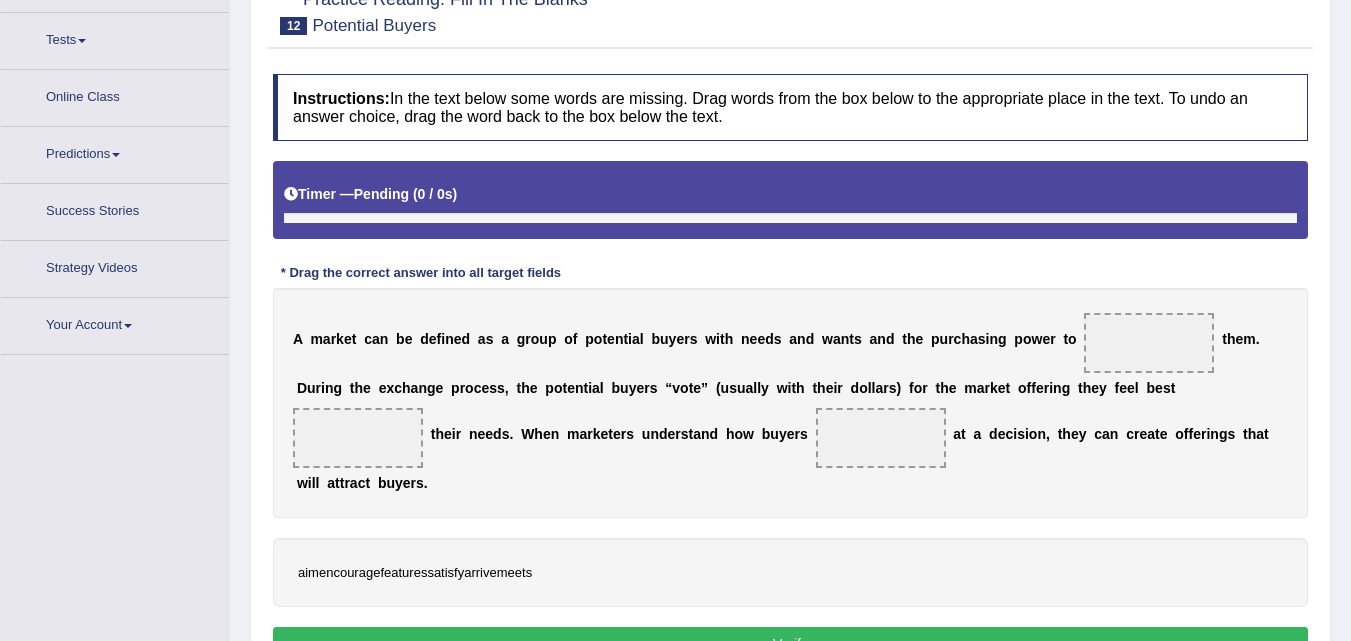 scroll, scrollTop: 226, scrollLeft: 0, axis: vertical 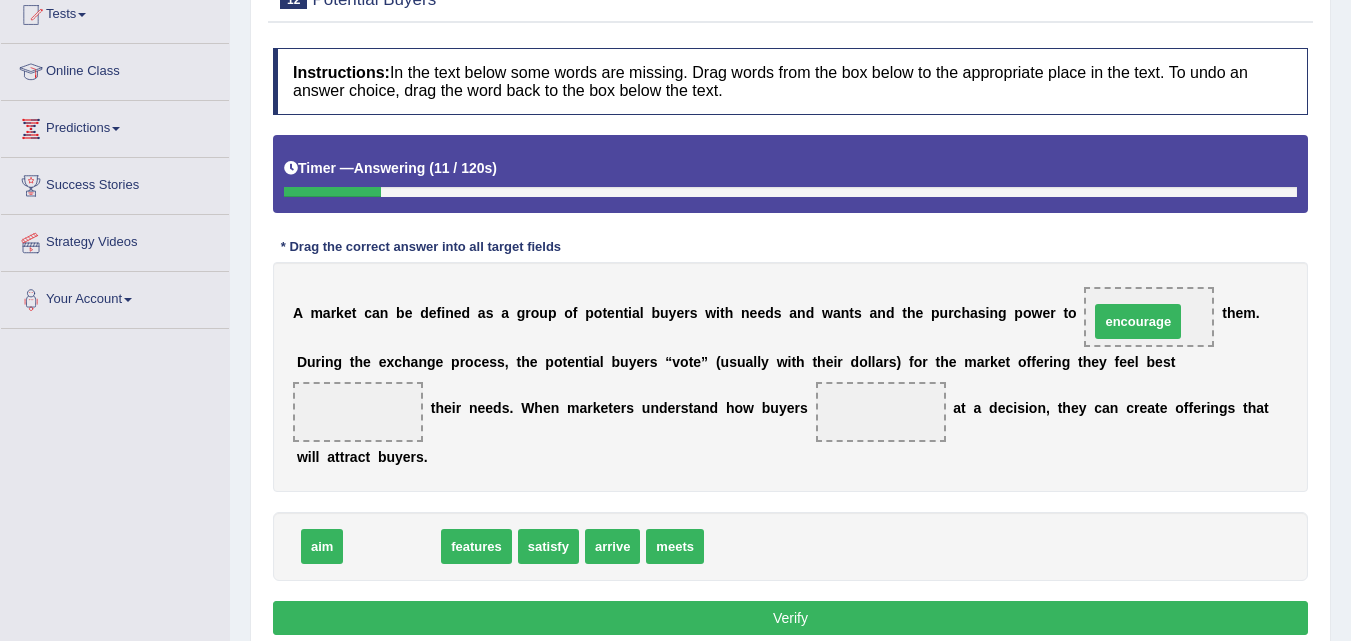 drag, startPoint x: 385, startPoint y: 550, endPoint x: 1131, endPoint y: 325, distance: 779.1925 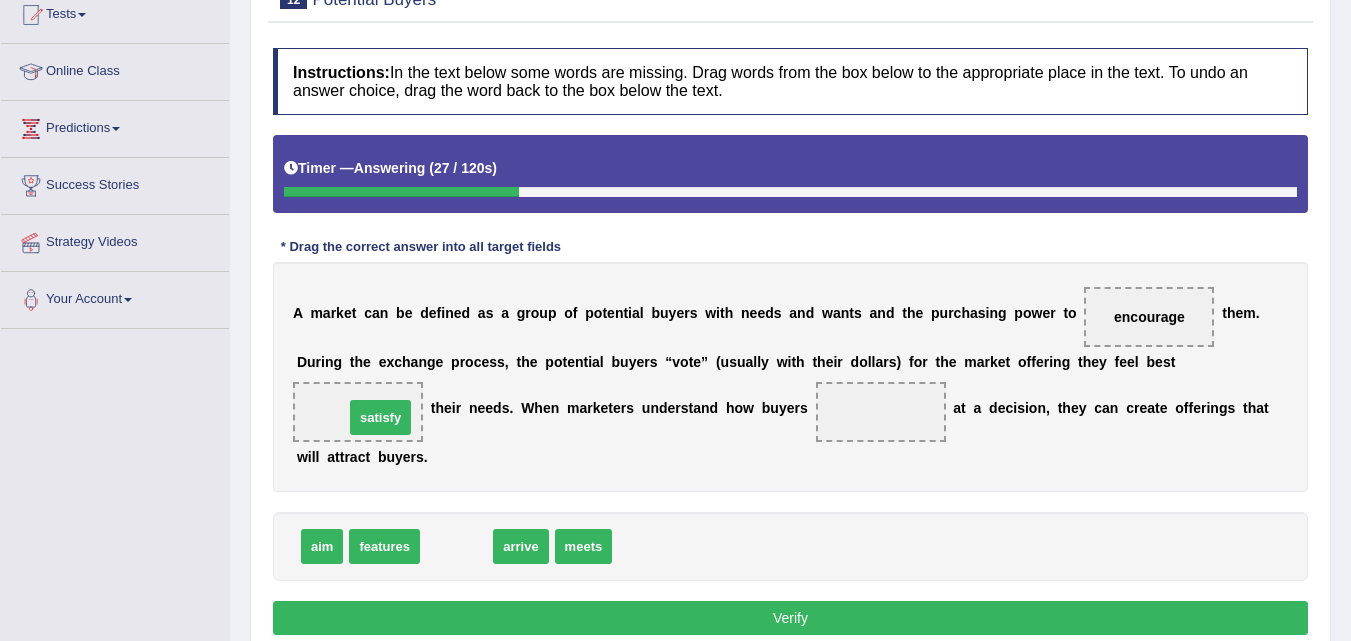 drag, startPoint x: 453, startPoint y: 553, endPoint x: 377, endPoint y: 424, distance: 149.72308 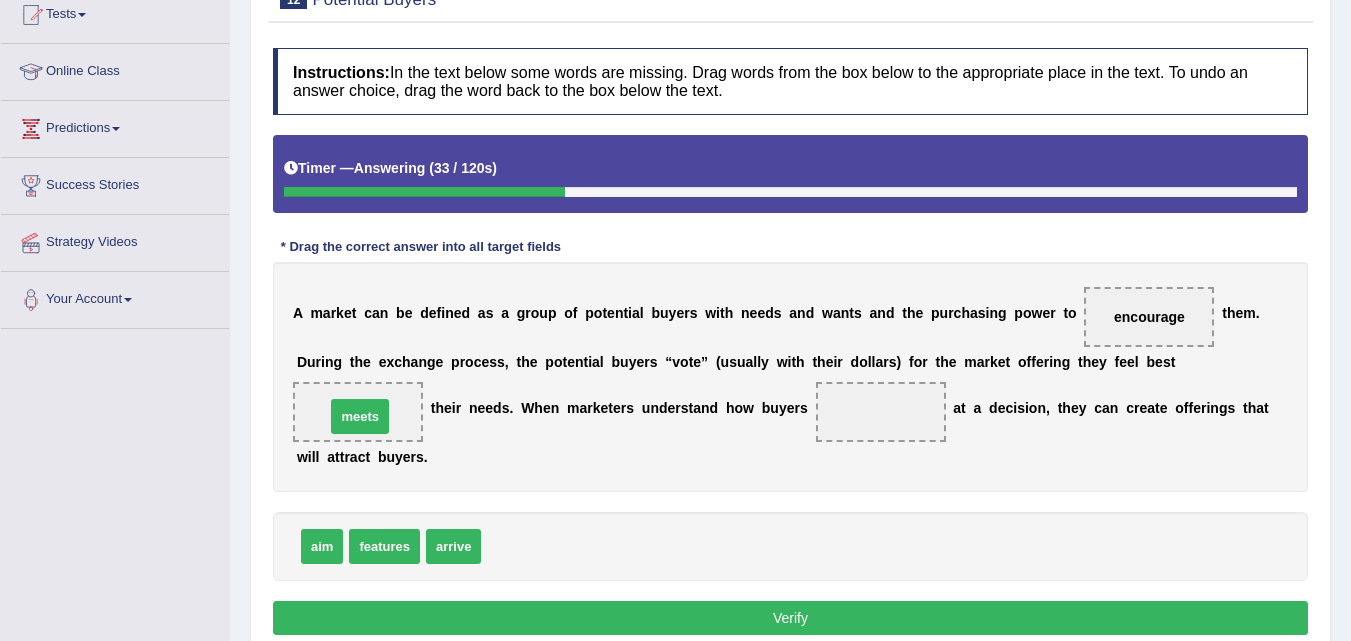 drag, startPoint x: 515, startPoint y: 548, endPoint x: 359, endPoint y: 418, distance: 203.0665 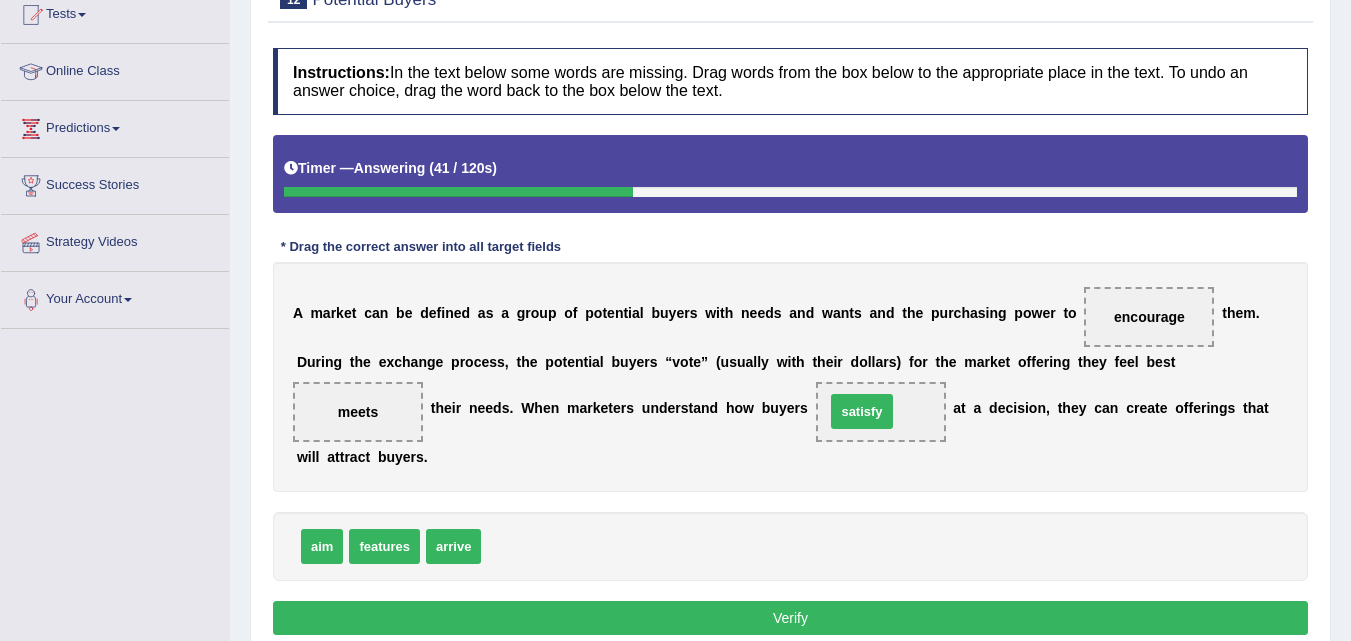 drag, startPoint x: 510, startPoint y: 552, endPoint x: 854, endPoint y: 417, distance: 369.5416 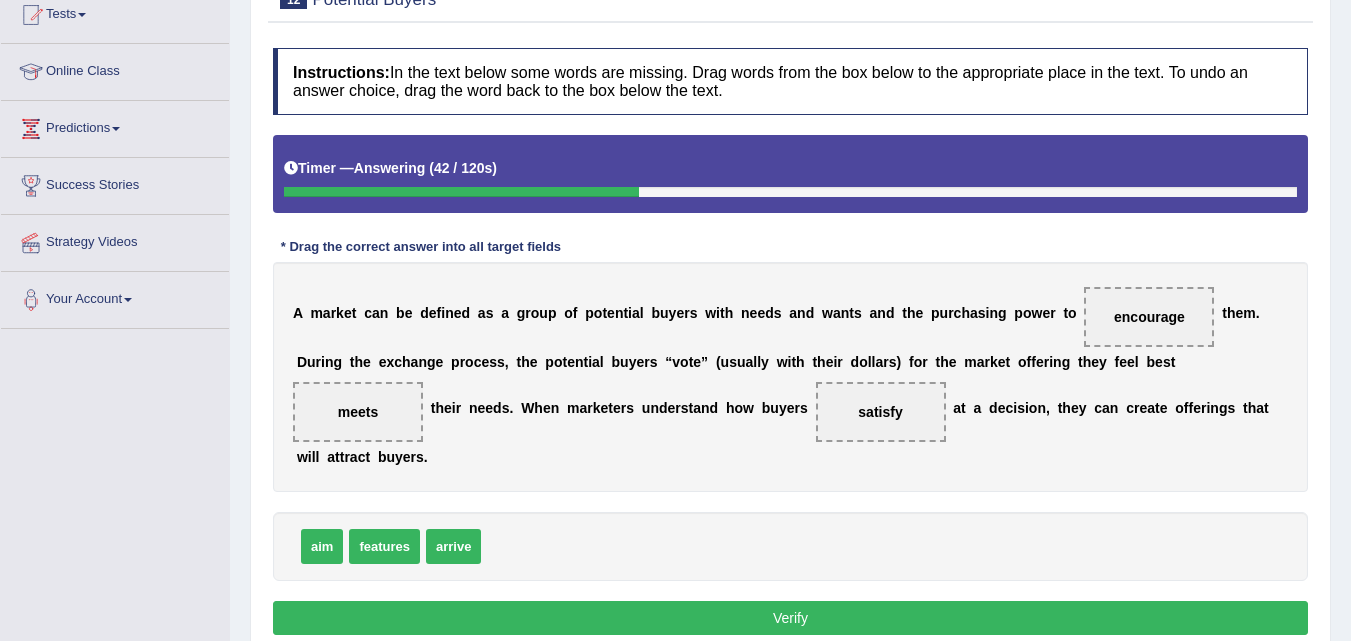 click on "Verify" at bounding box center (790, 618) 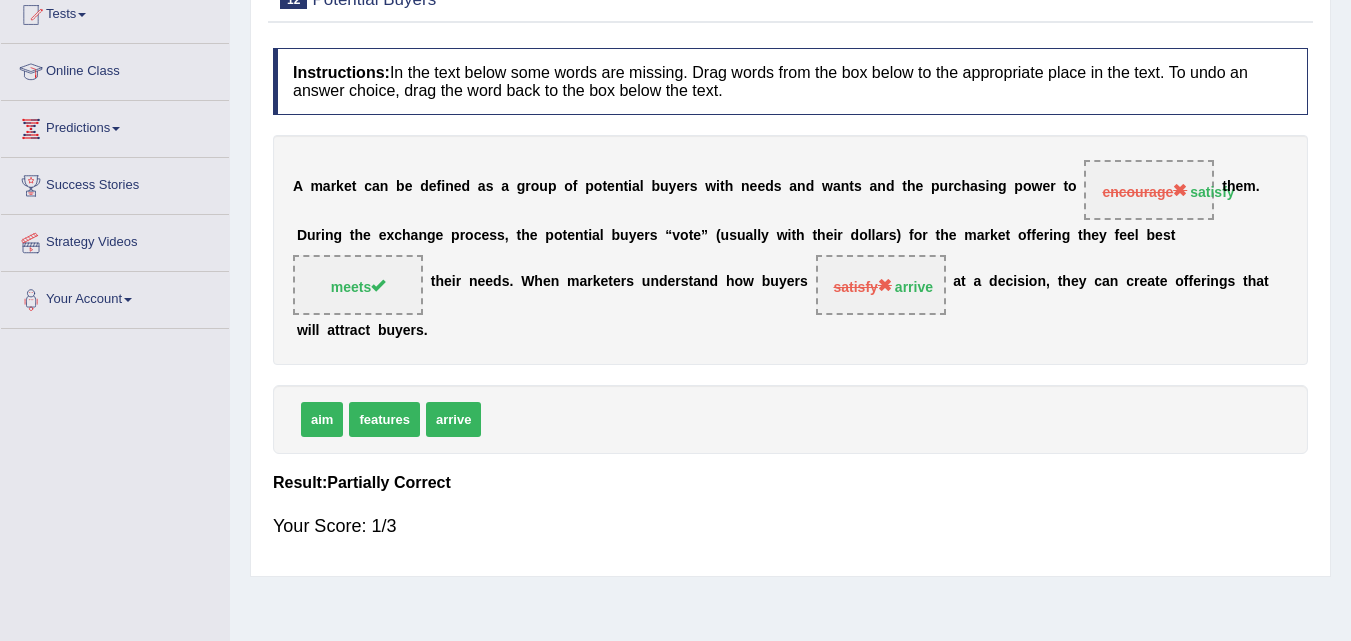 drag, startPoint x: 1206, startPoint y: 192, endPoint x: 1193, endPoint y: 235, distance: 44.922153 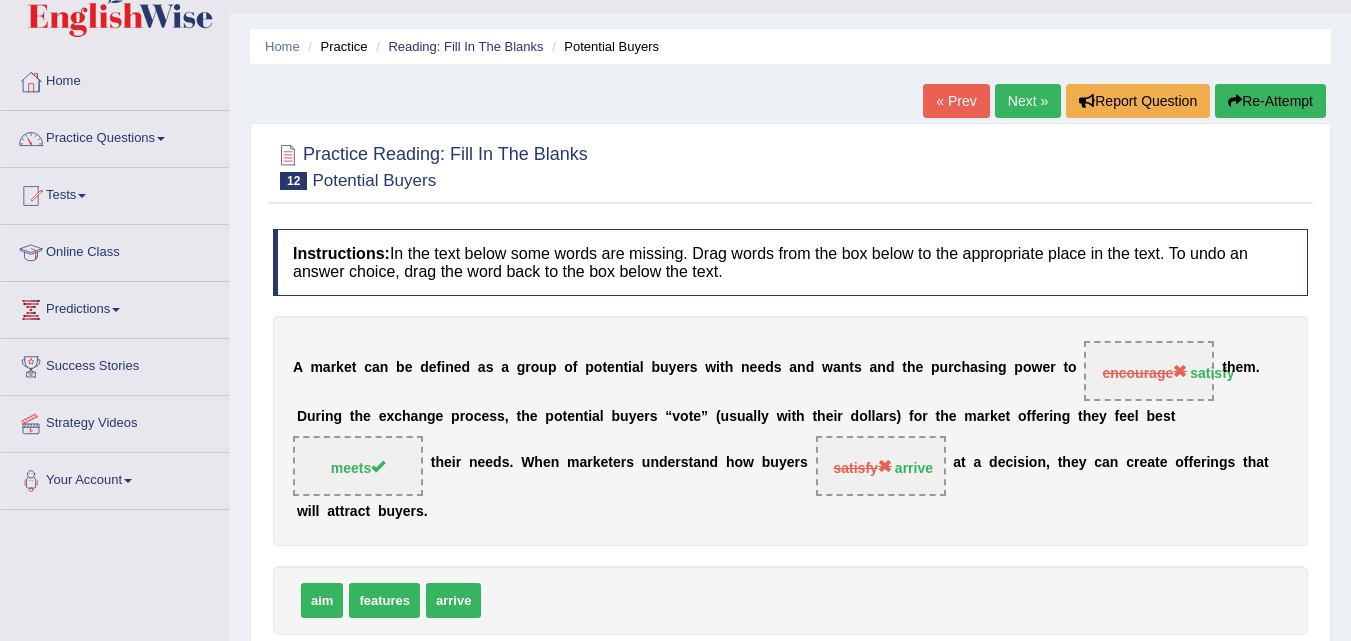 scroll, scrollTop: 0, scrollLeft: 0, axis: both 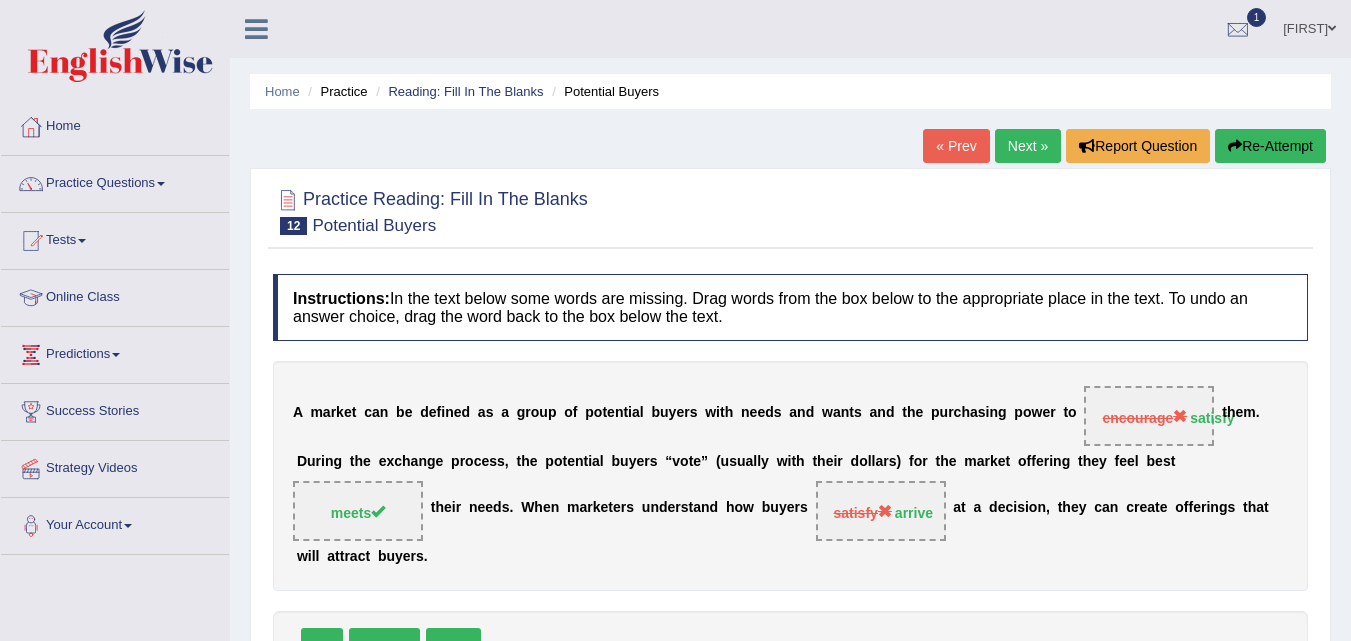 click at bounding box center [1235, 146] 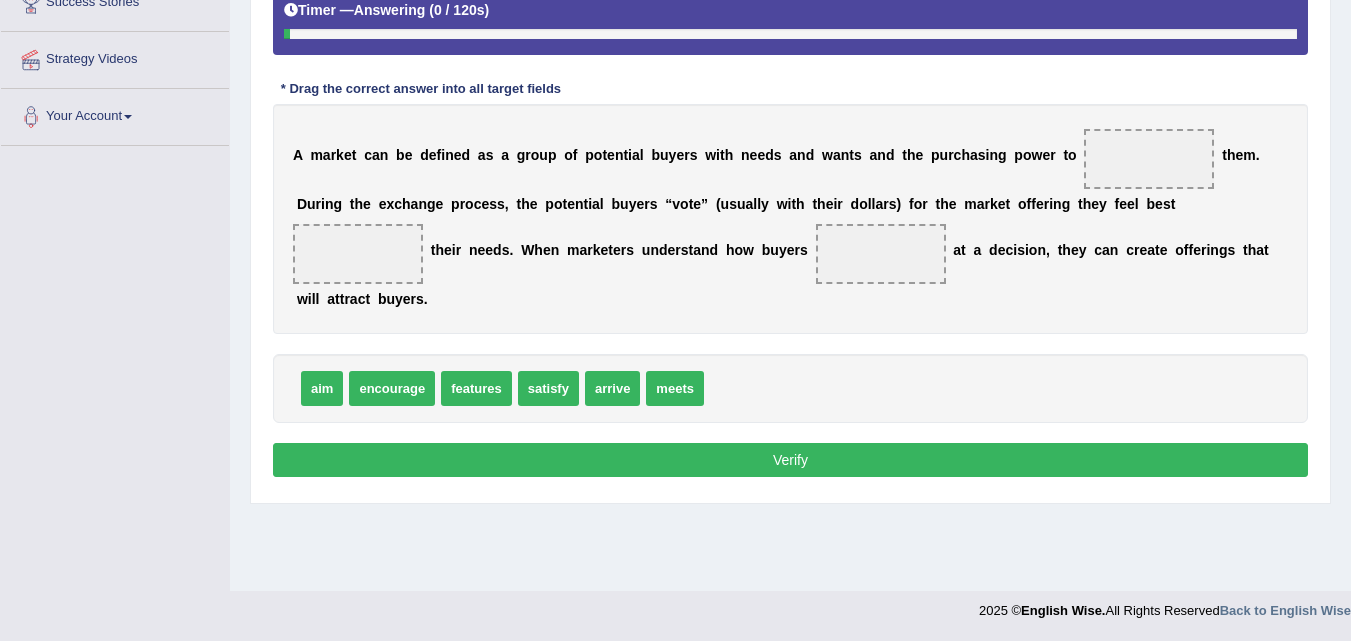scroll, scrollTop: 409, scrollLeft: 0, axis: vertical 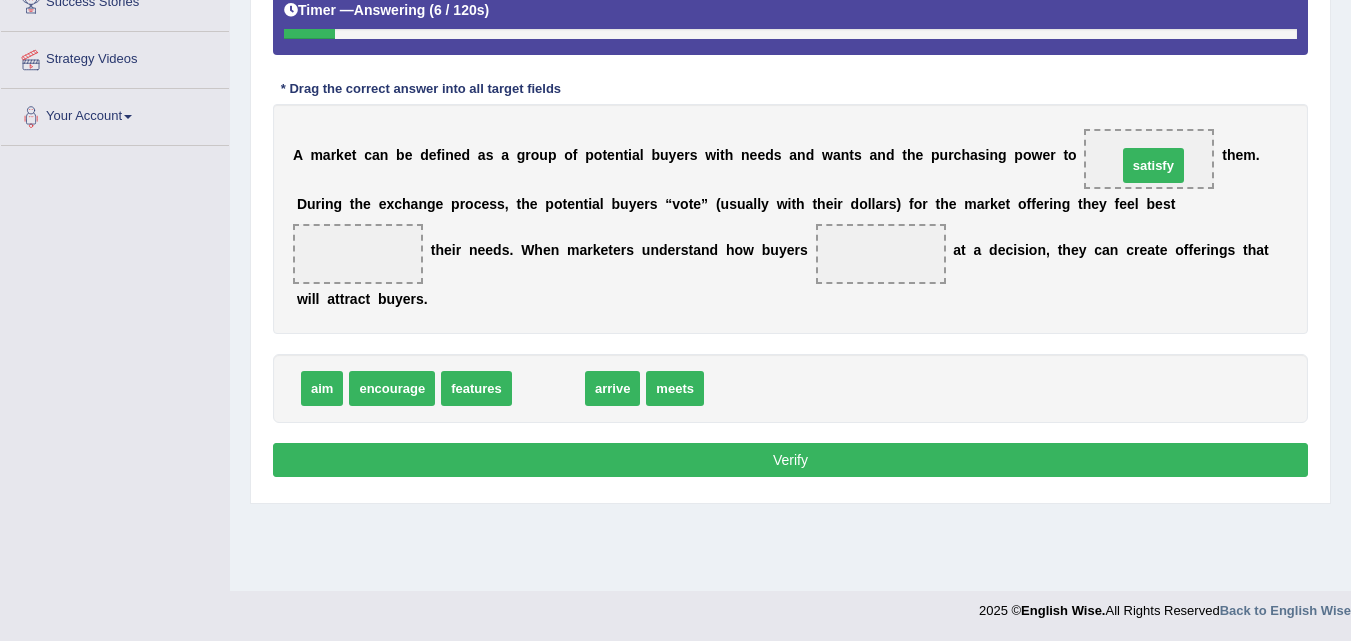 drag, startPoint x: 557, startPoint y: 386, endPoint x: 1162, endPoint y: 160, distance: 645.83356 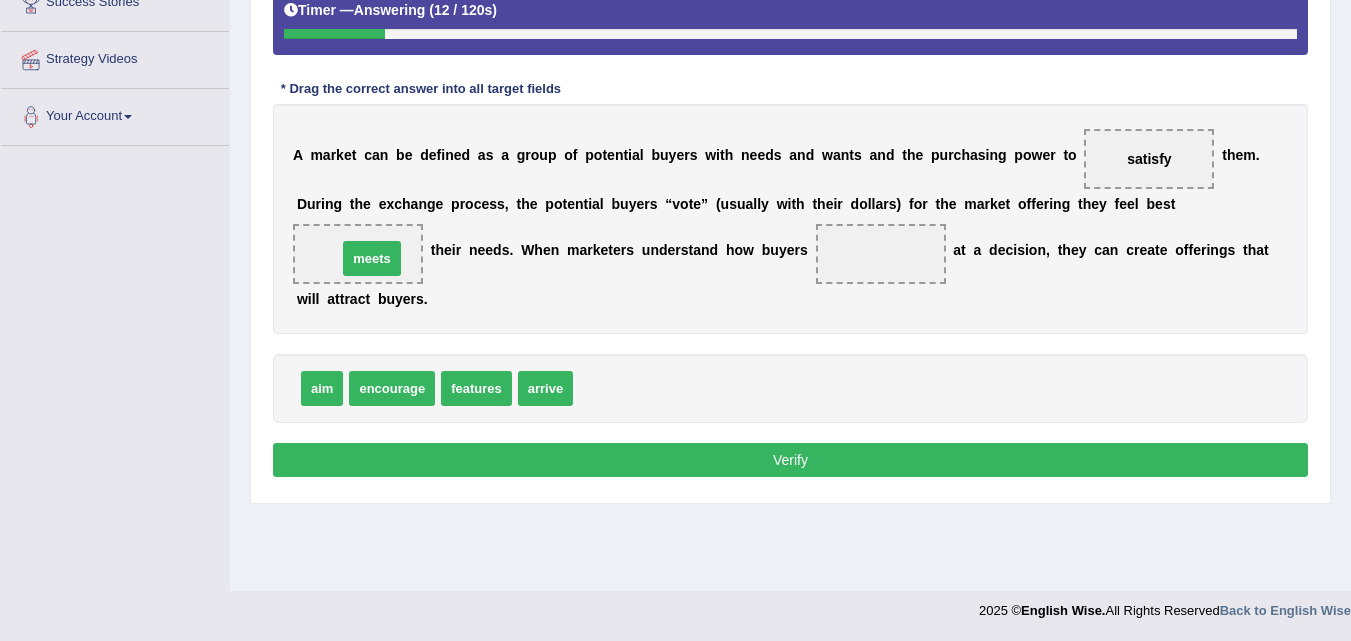 drag, startPoint x: 619, startPoint y: 386, endPoint x: 383, endPoint y: 256, distance: 269.43646 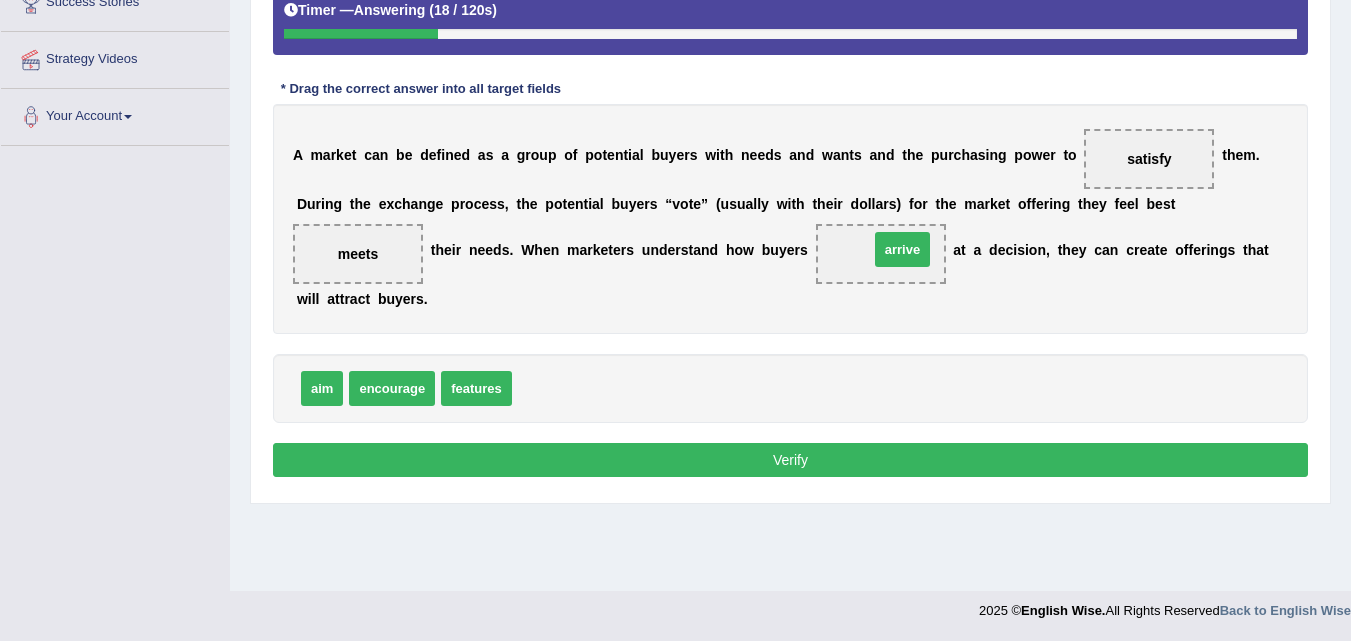 drag, startPoint x: 555, startPoint y: 387, endPoint x: 915, endPoint y: 245, distance: 386.99353 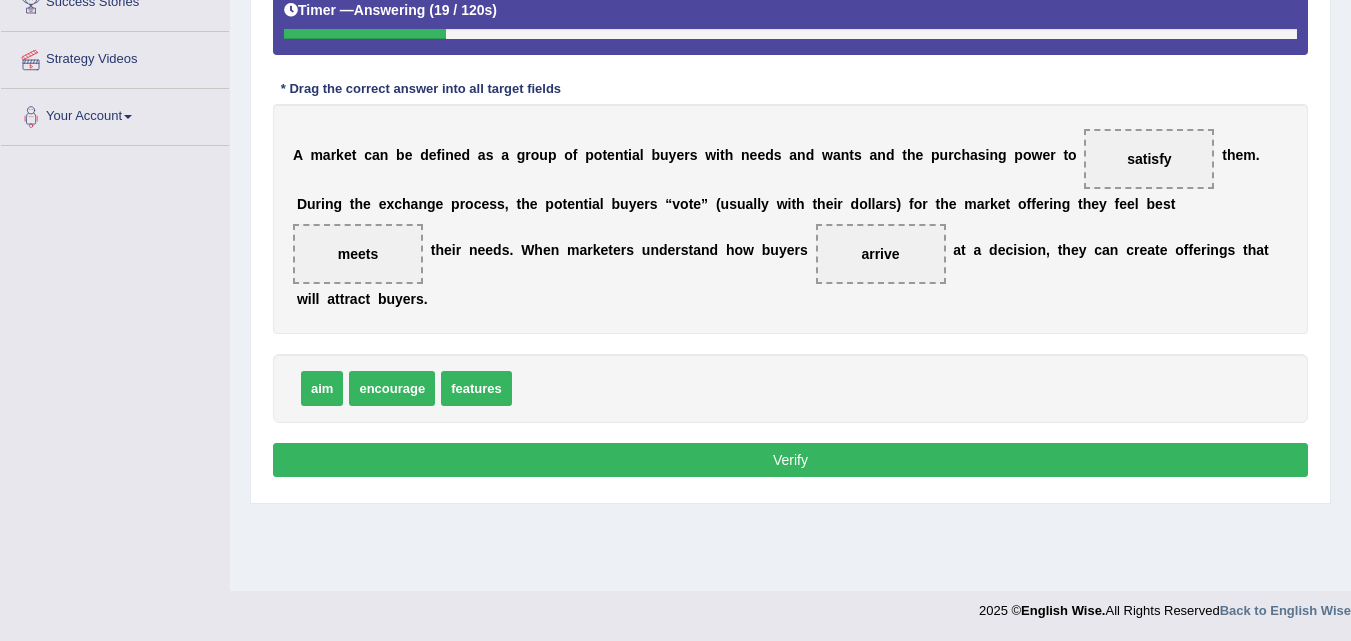 click on "Verify" at bounding box center [790, 460] 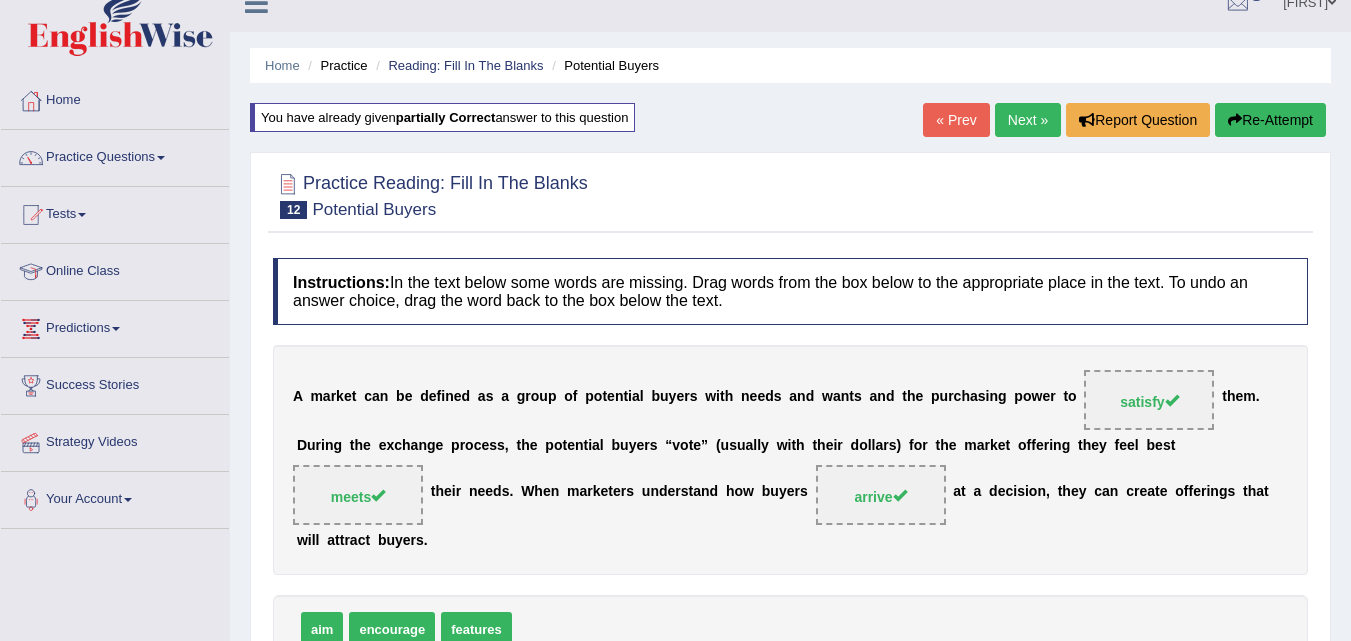 scroll, scrollTop: 0, scrollLeft: 0, axis: both 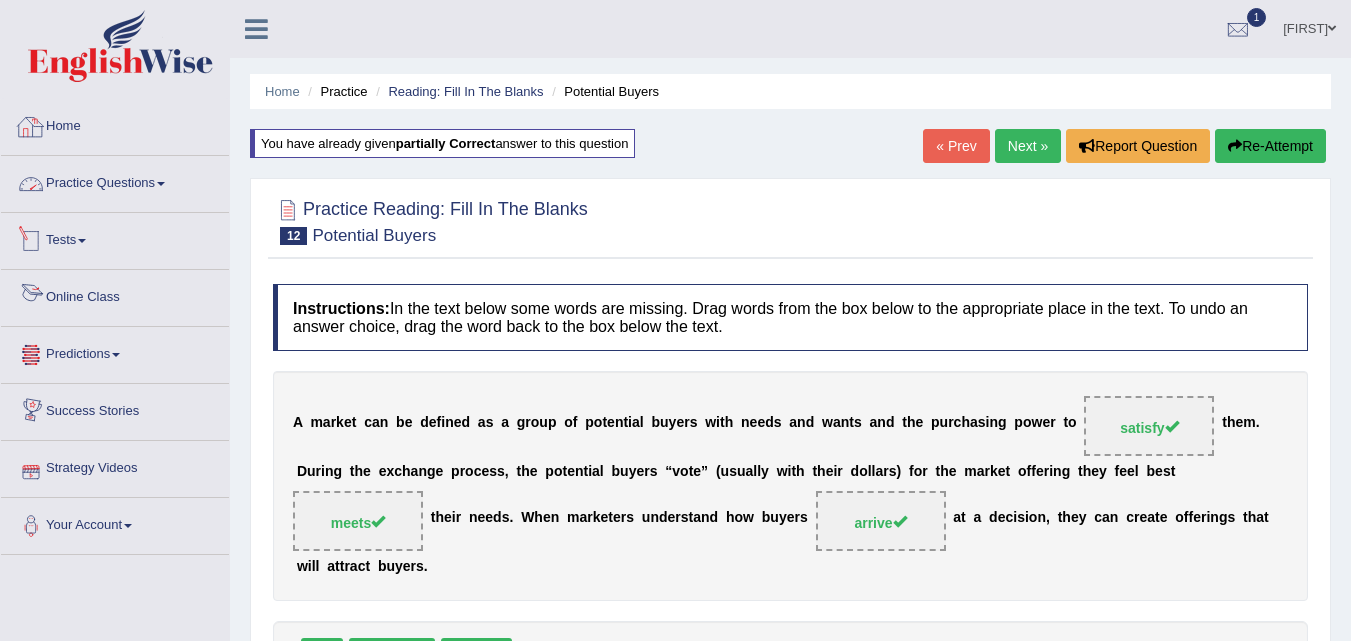click on "Practice Questions" at bounding box center (115, 181) 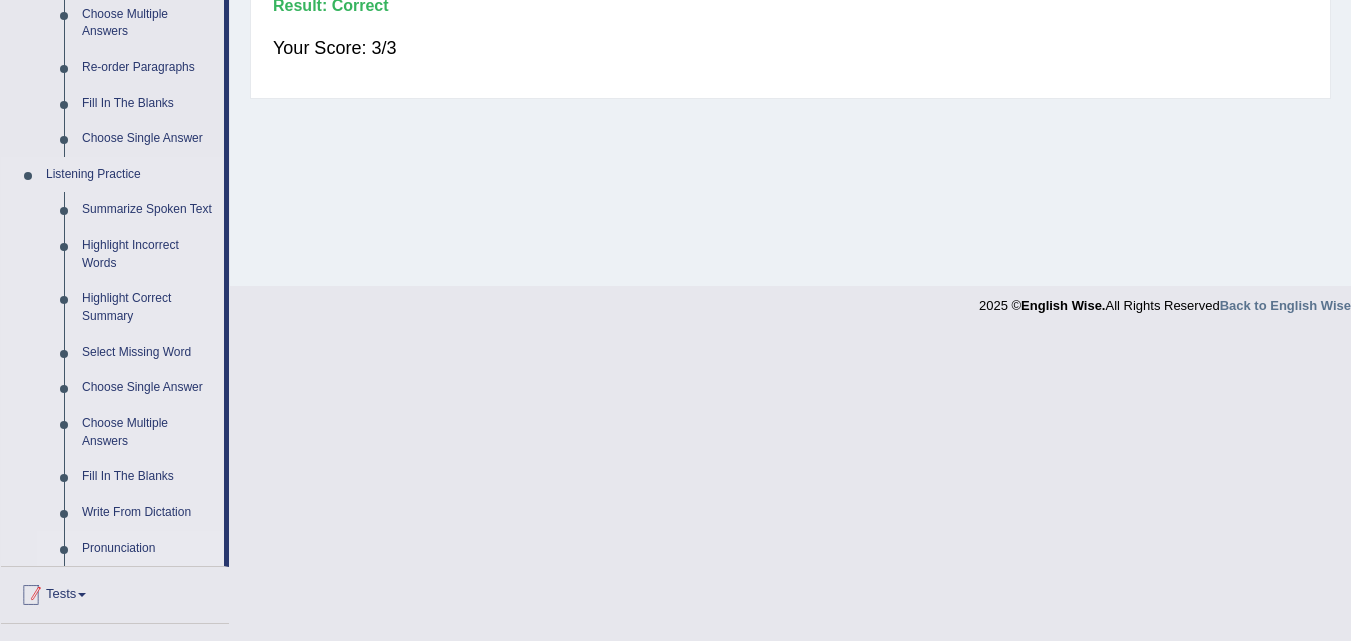 scroll, scrollTop: 700, scrollLeft: 0, axis: vertical 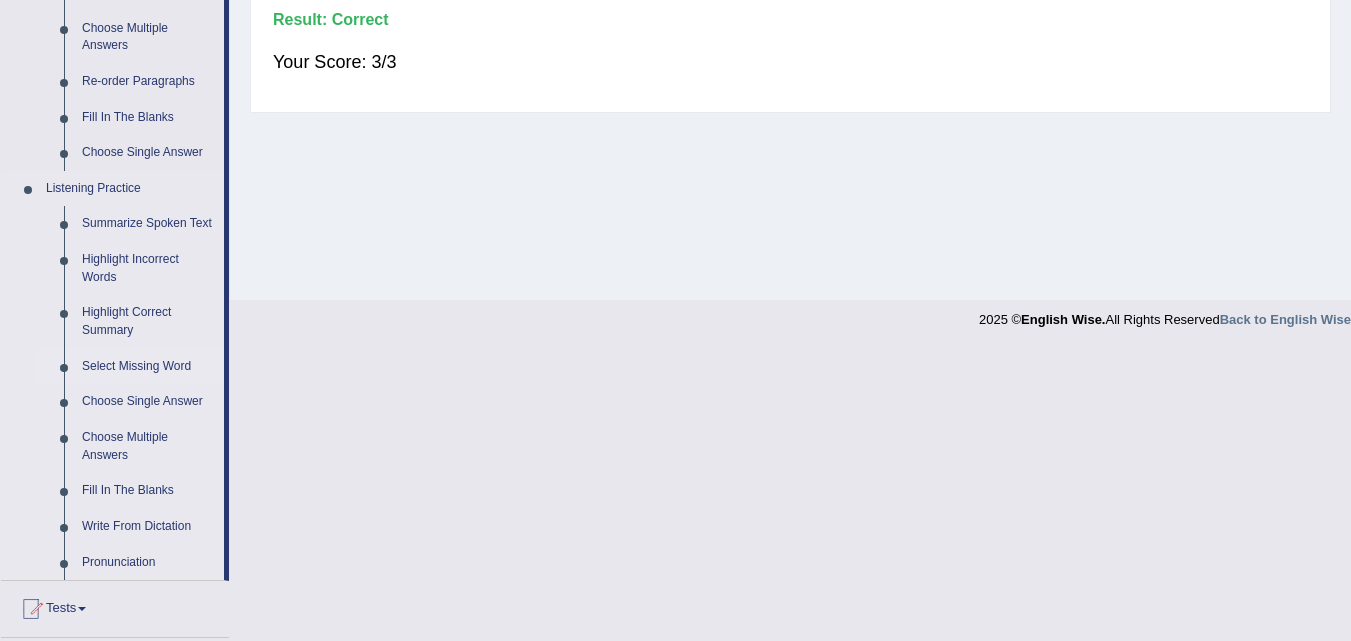 click on "Select Missing Word" at bounding box center (148, 367) 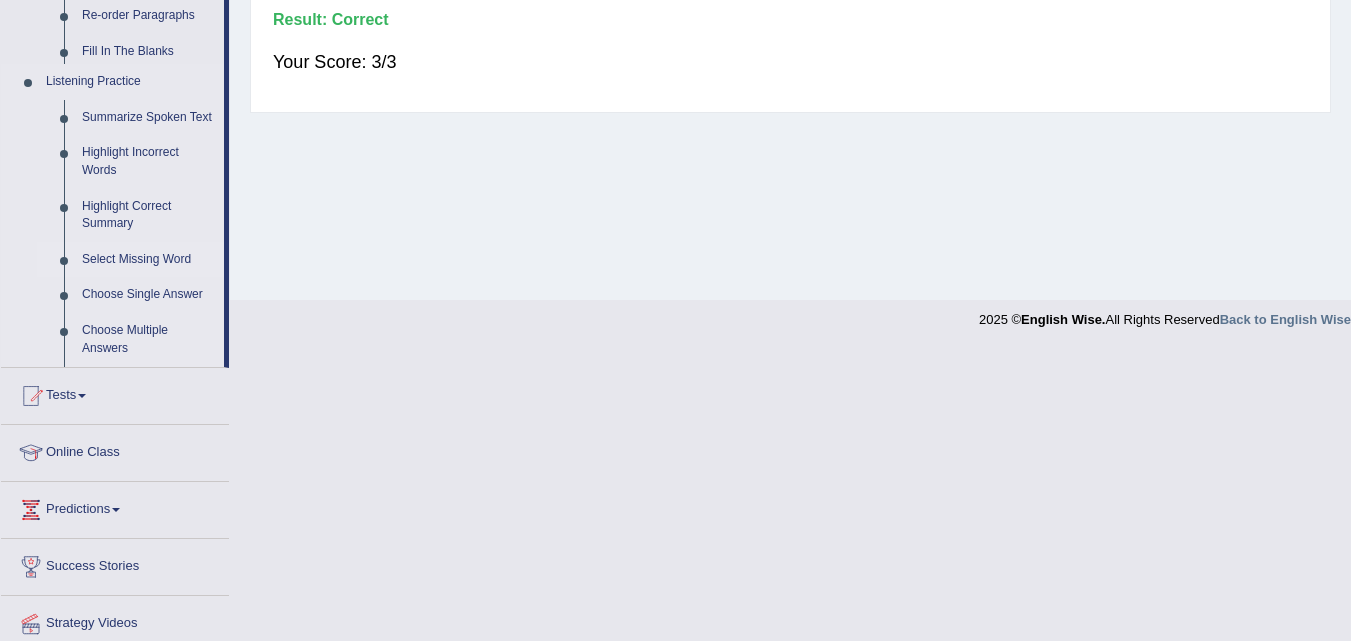 scroll, scrollTop: 578, scrollLeft: 0, axis: vertical 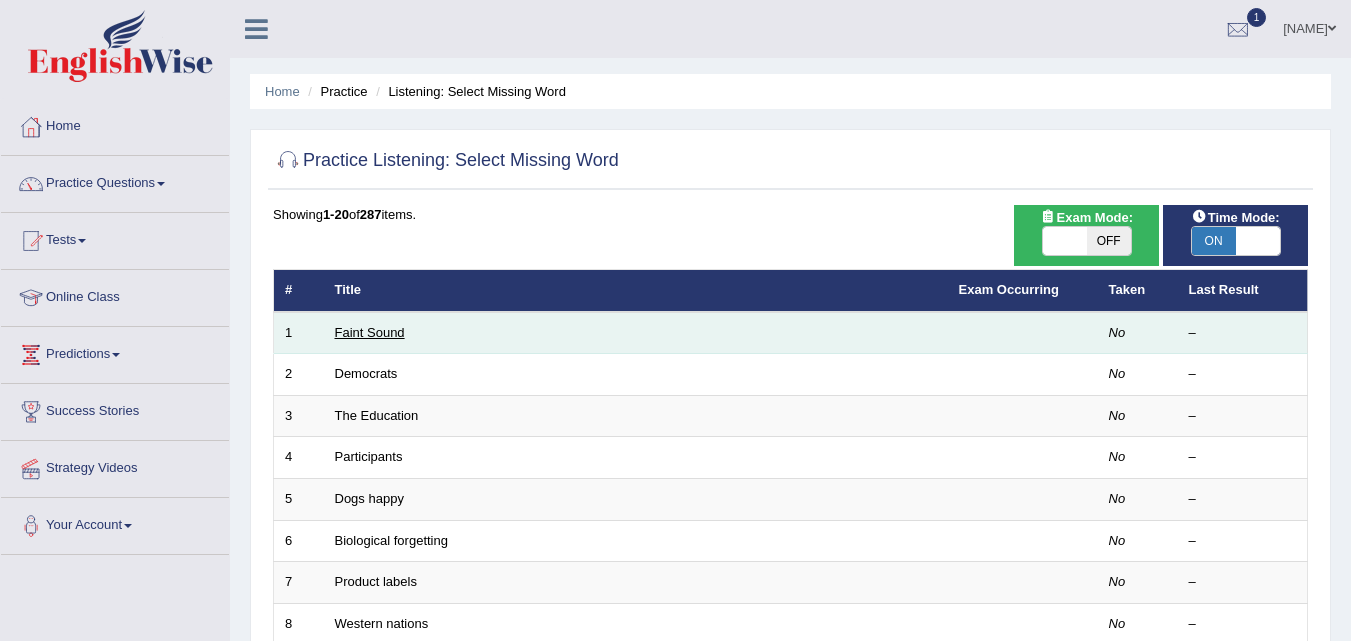 click on "Faint Sound" at bounding box center [370, 332] 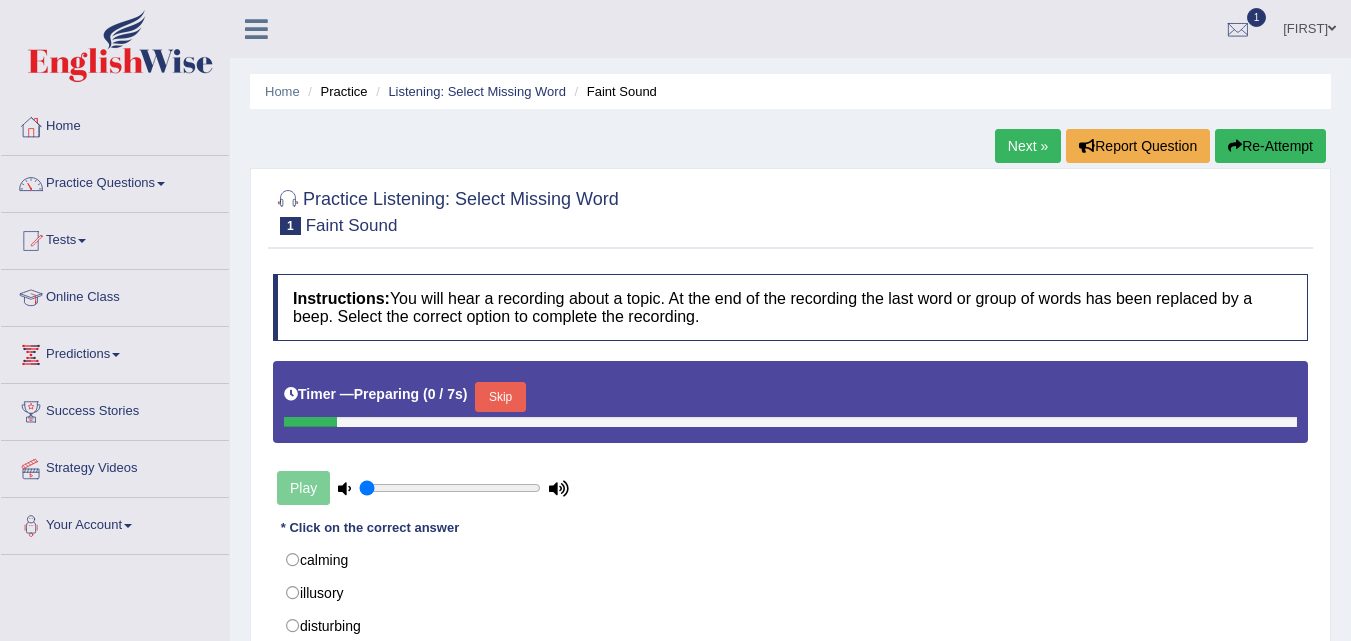 scroll, scrollTop: 0, scrollLeft: 0, axis: both 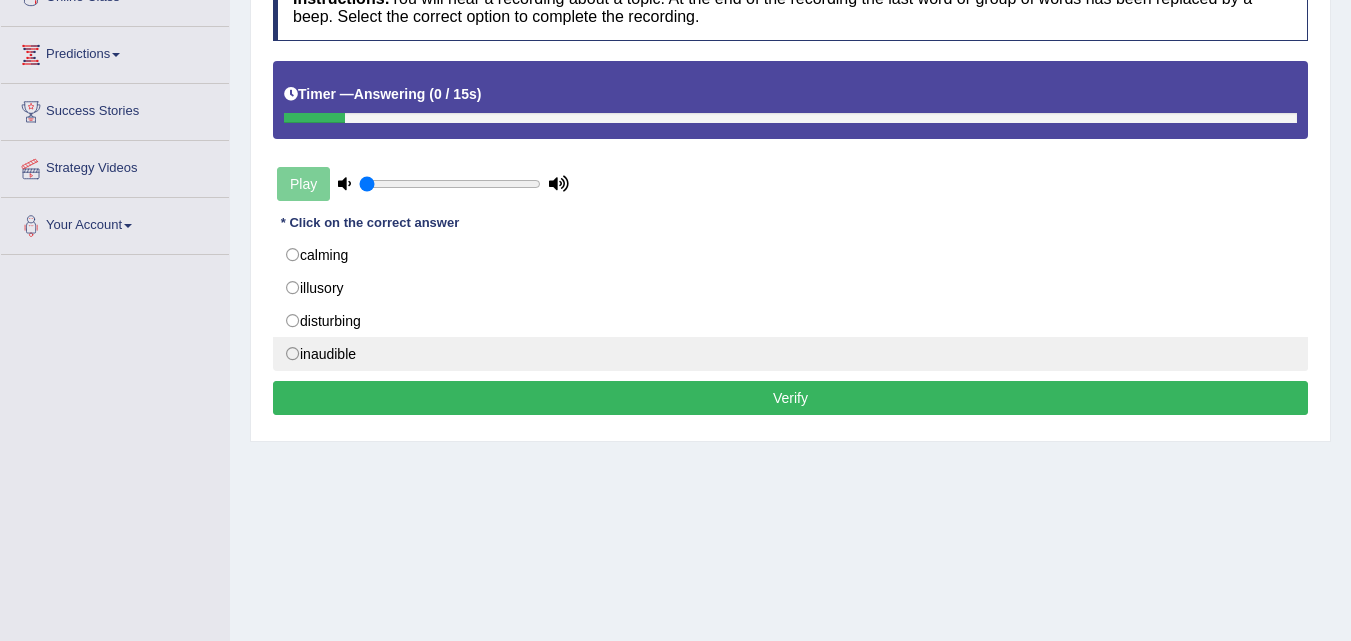 click on "inaudible" at bounding box center (790, 354) 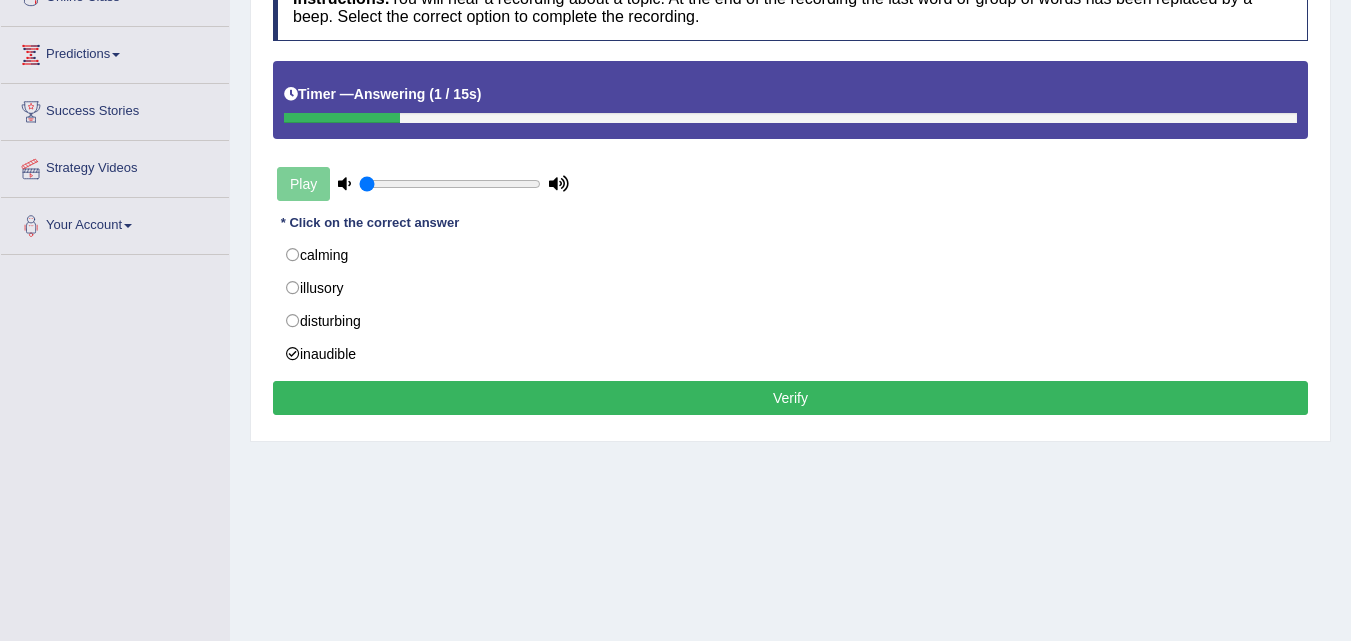 click on "Verify" at bounding box center (790, 398) 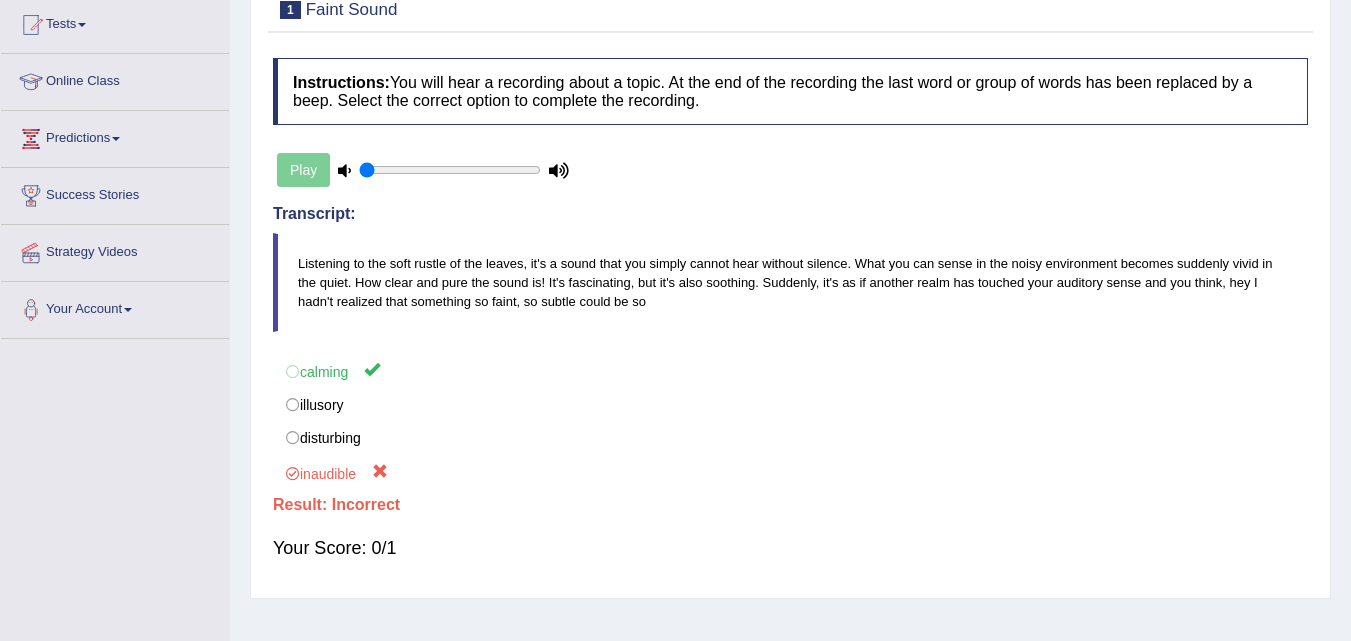 scroll, scrollTop: 0, scrollLeft: 0, axis: both 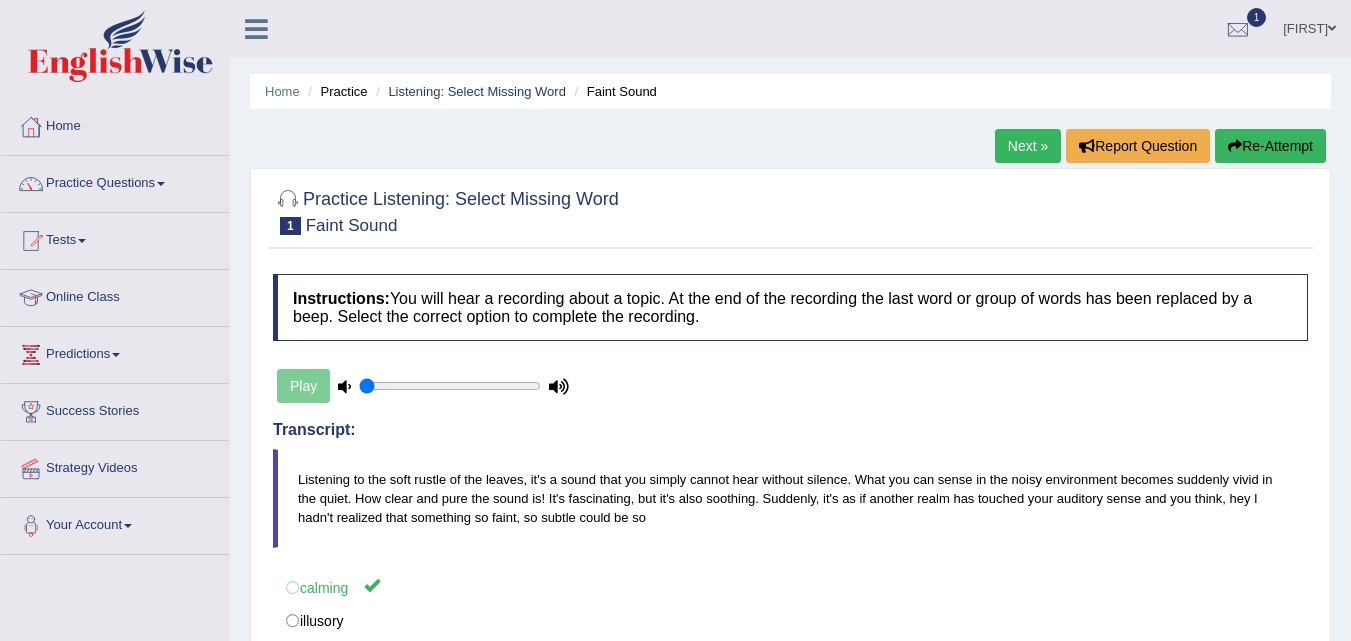 click on "Re-Attempt" at bounding box center (1270, 146) 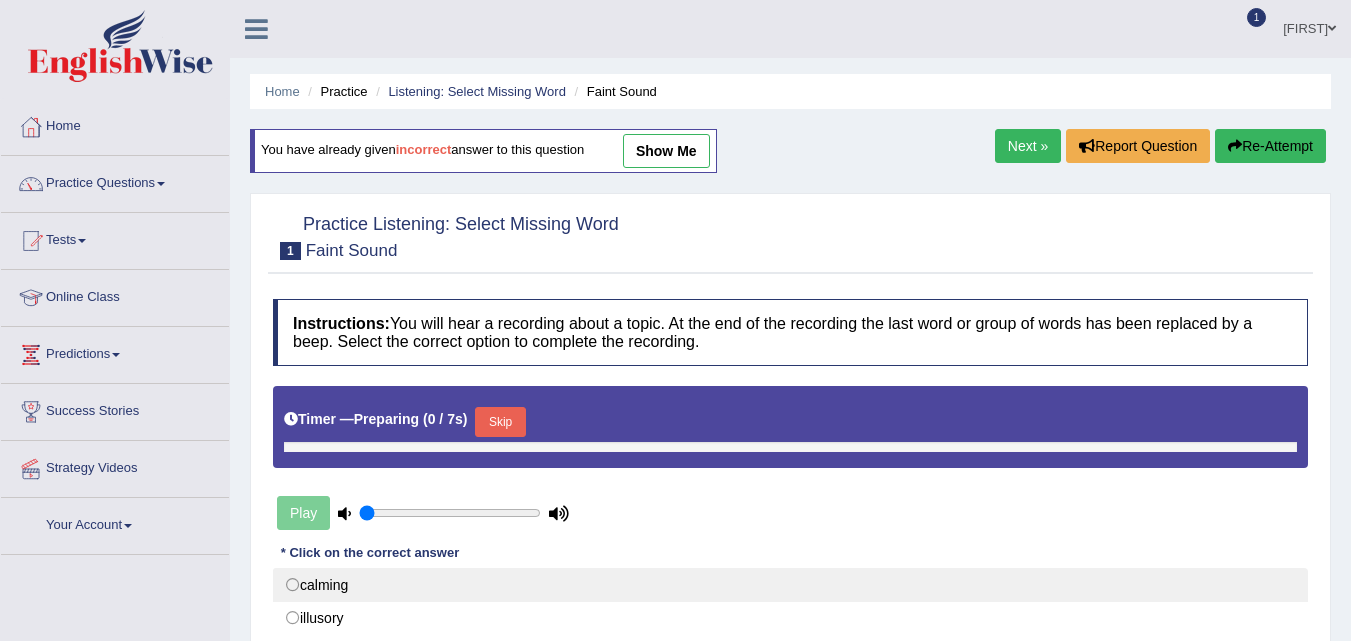 scroll, scrollTop: 100, scrollLeft: 0, axis: vertical 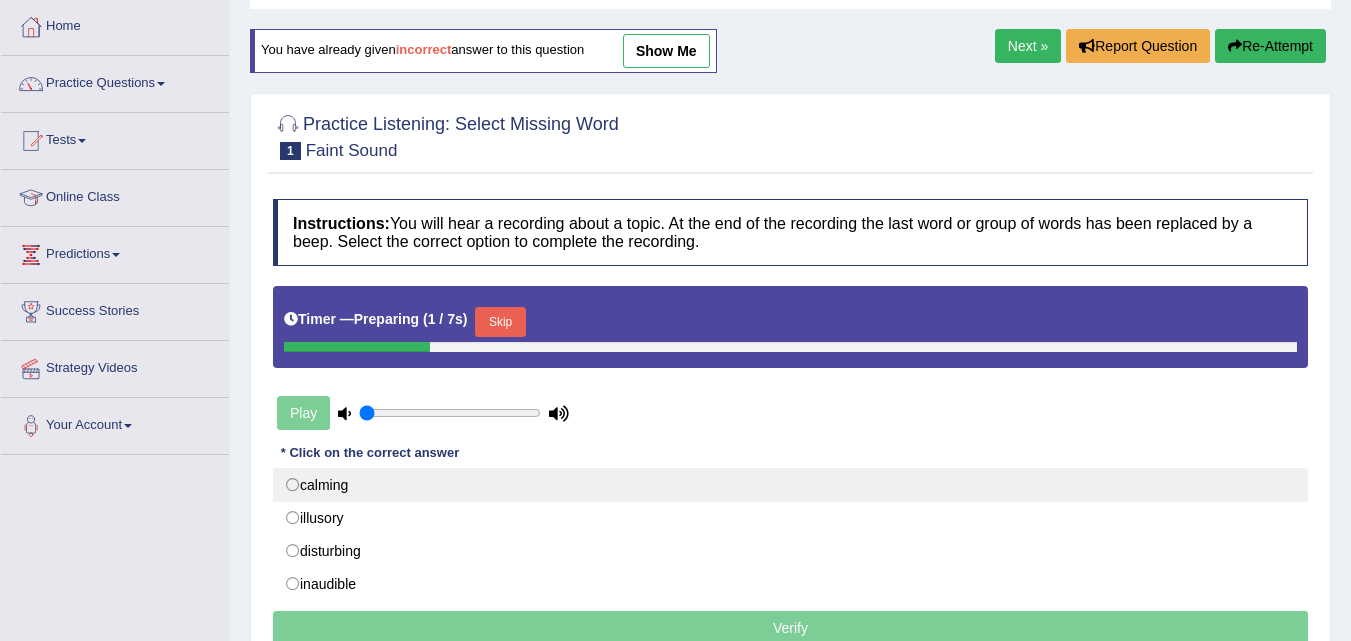 click on "calming" at bounding box center (790, 485) 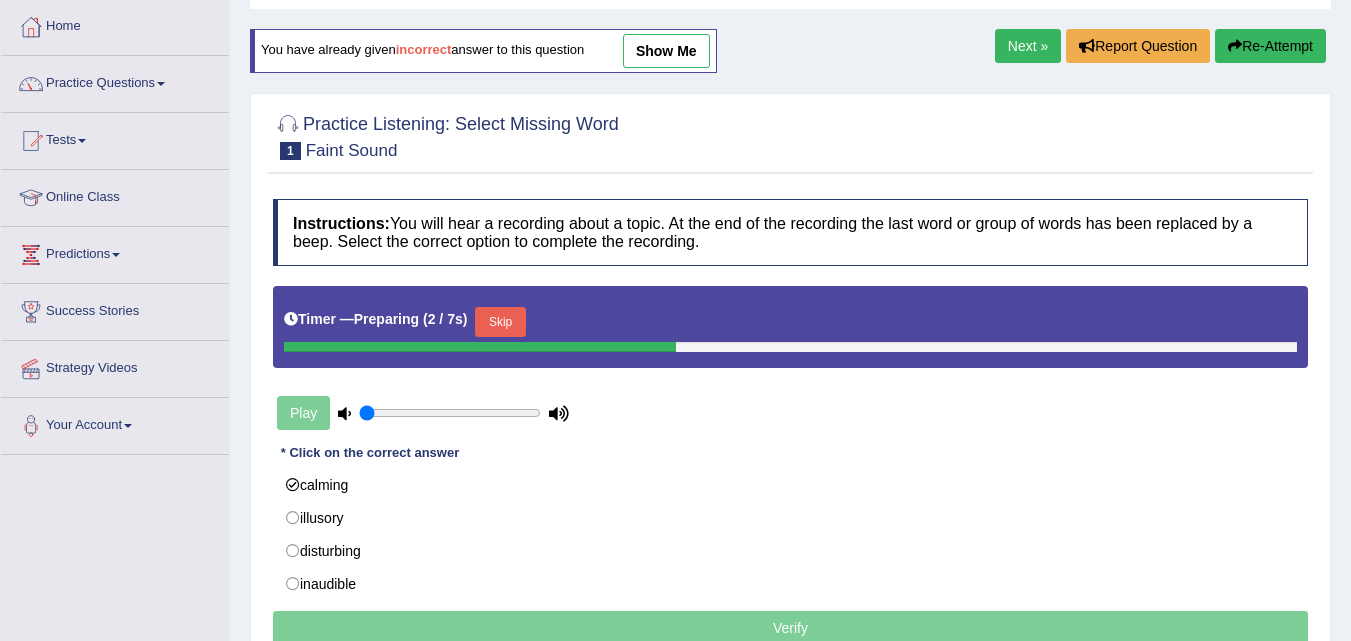 click on "Verify" at bounding box center (790, 628) 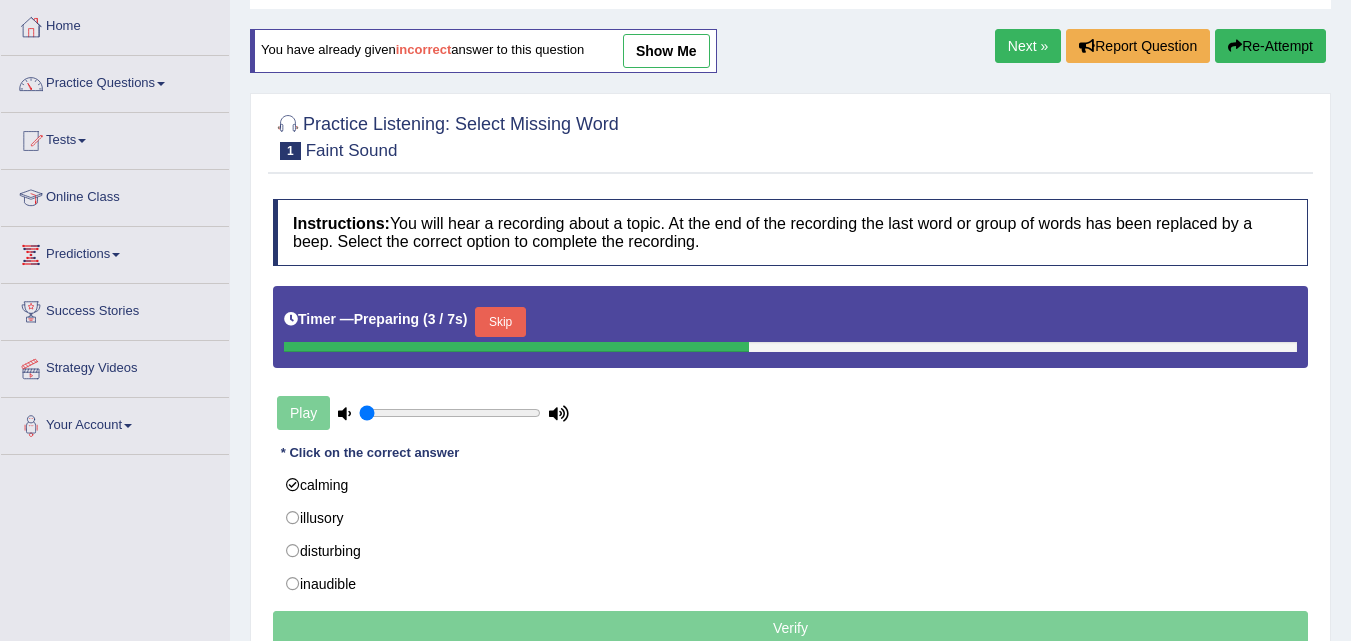 click on "Verify" at bounding box center [790, 628] 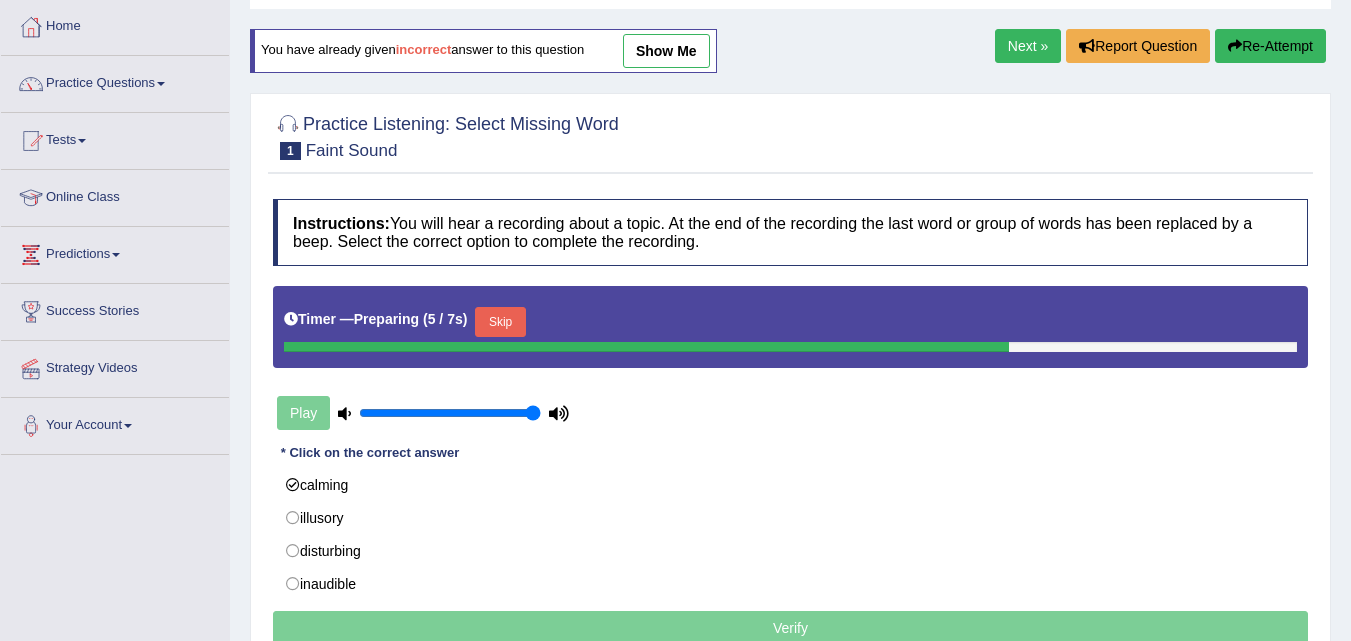 drag, startPoint x: 427, startPoint y: 411, endPoint x: 538, endPoint y: 424, distance: 111.75867 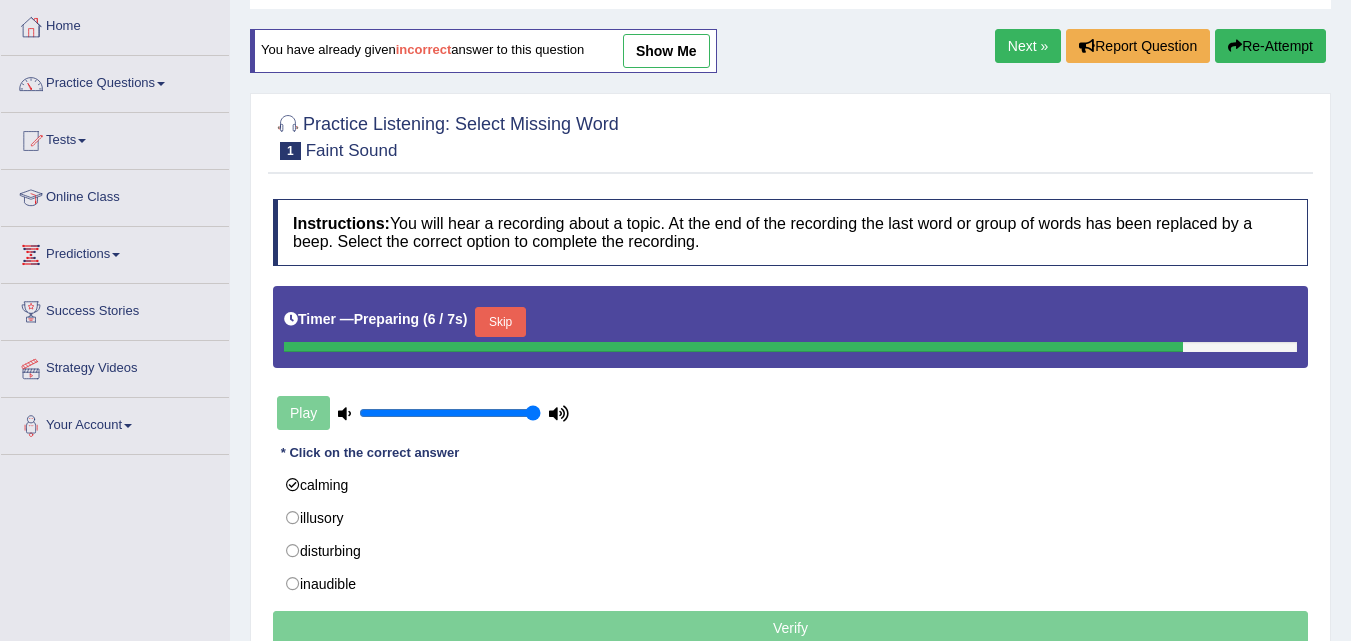click on "Play" at bounding box center [423, 413] 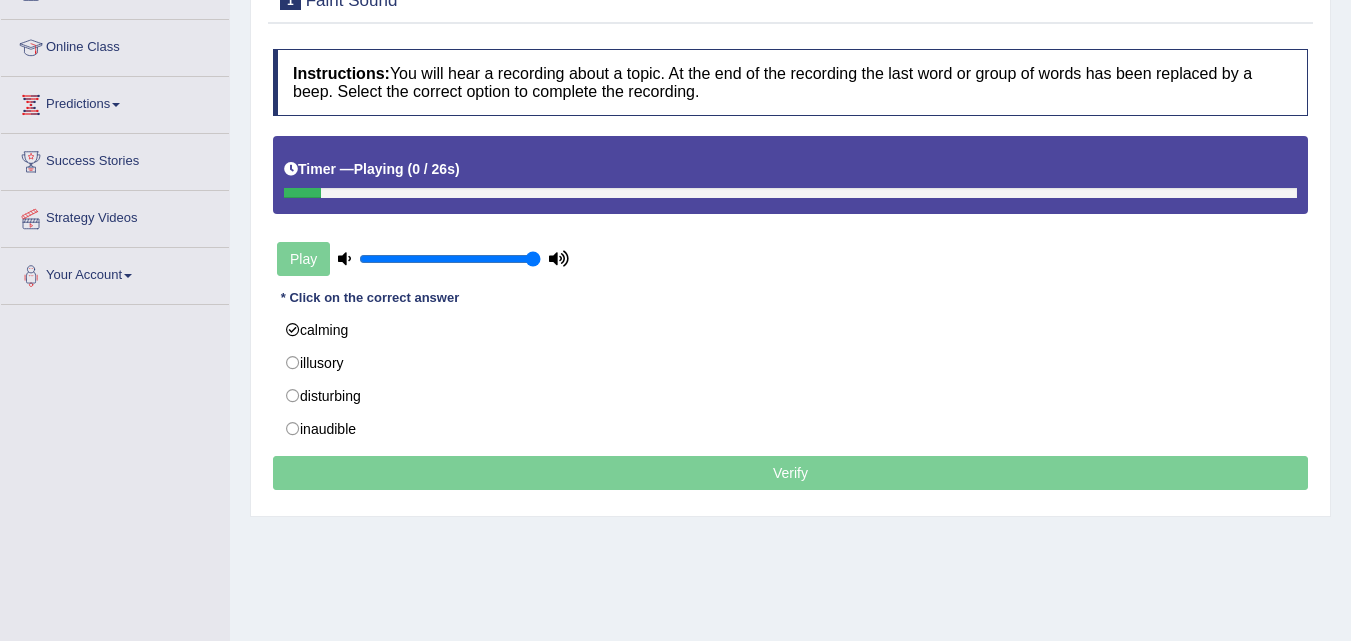scroll, scrollTop: 300, scrollLeft: 0, axis: vertical 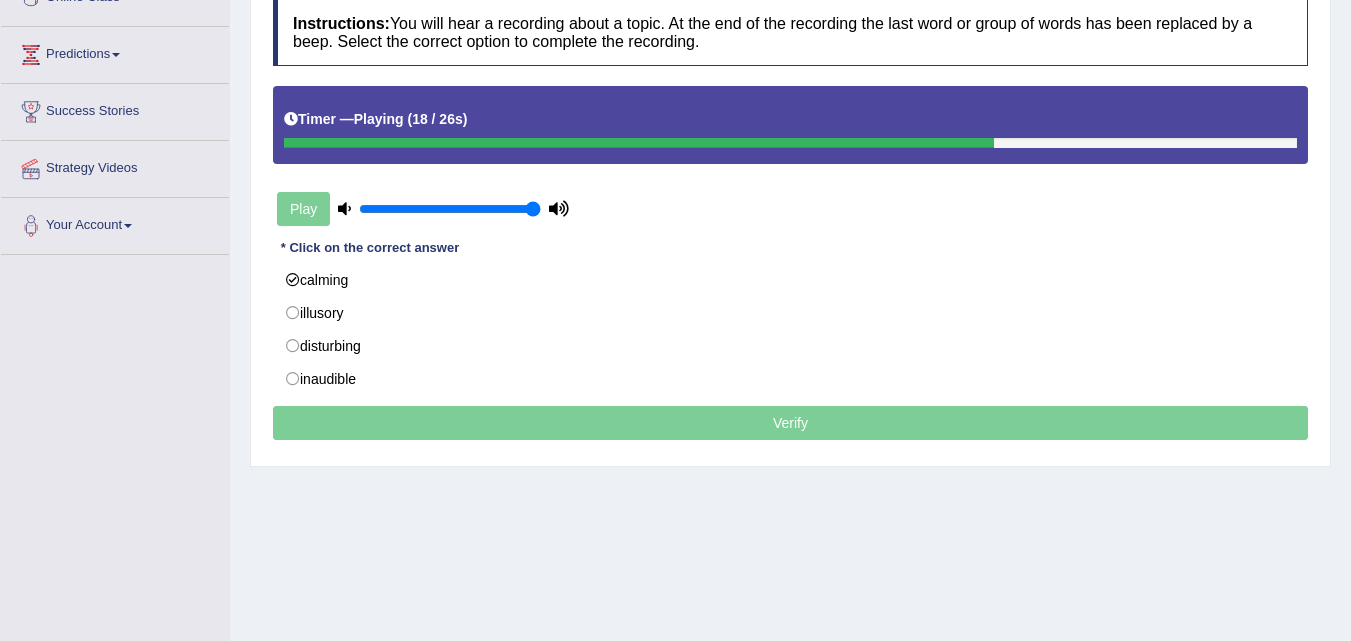 click on "Verify" at bounding box center [790, 423] 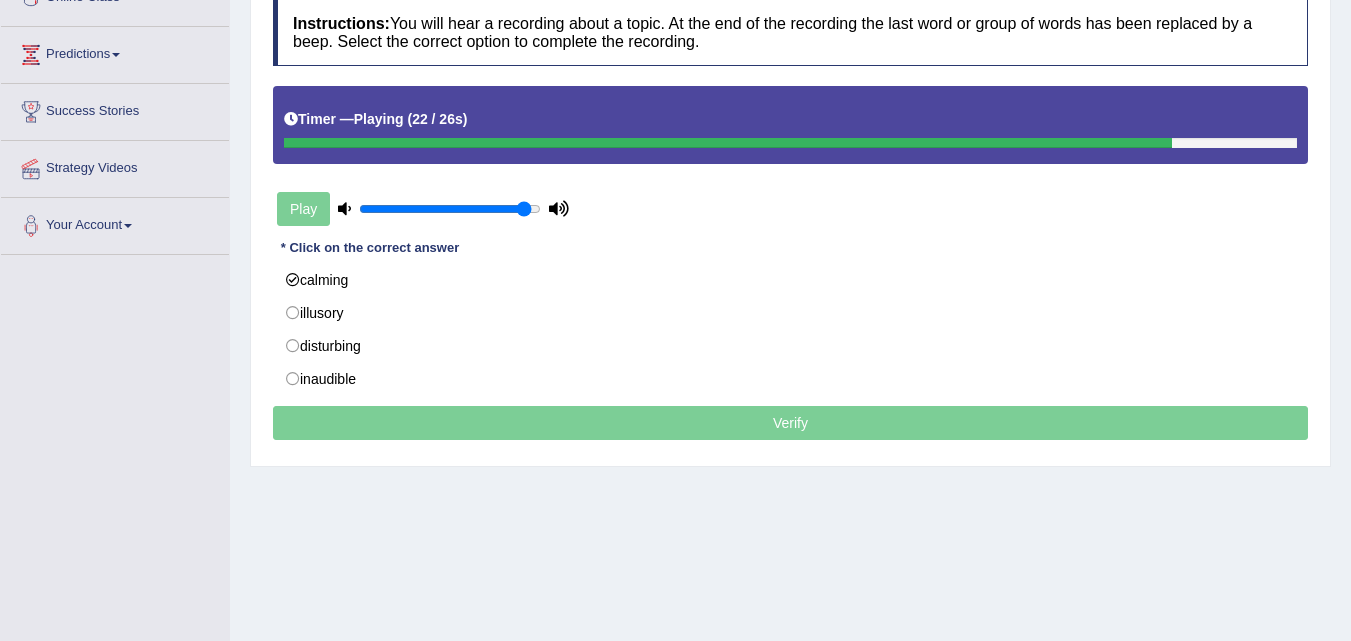 type on "1" 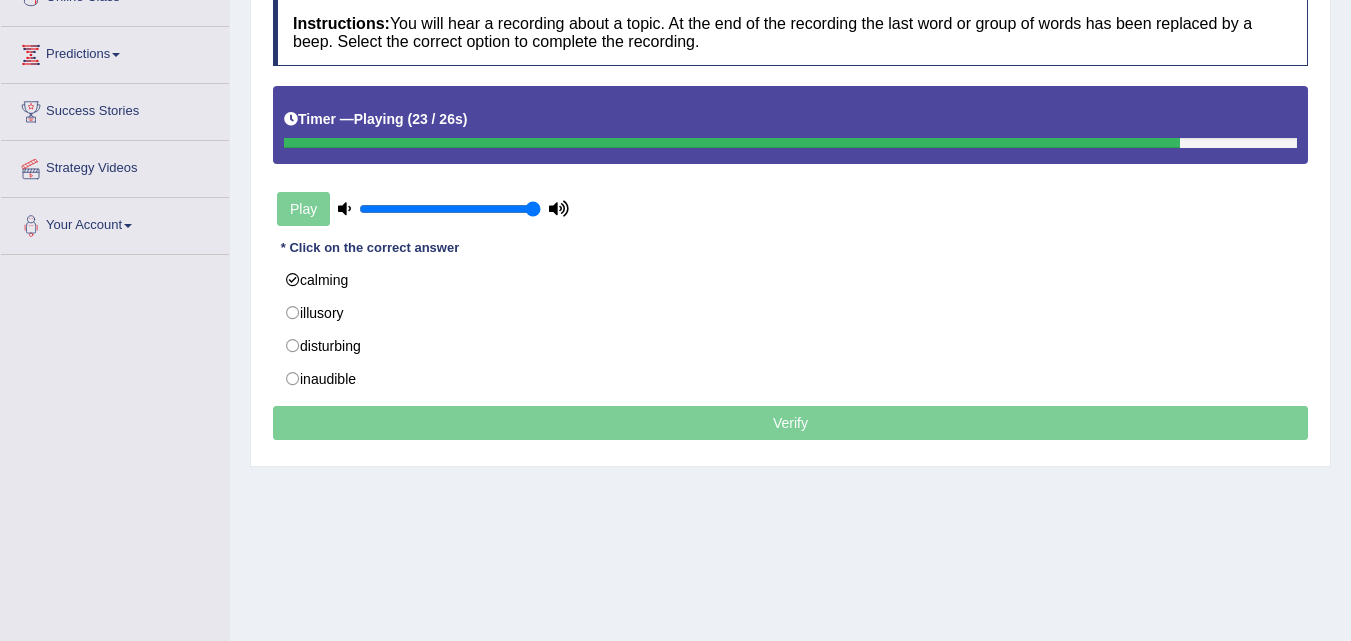 drag, startPoint x: 505, startPoint y: 201, endPoint x: 537, endPoint y: 210, distance: 33.24154 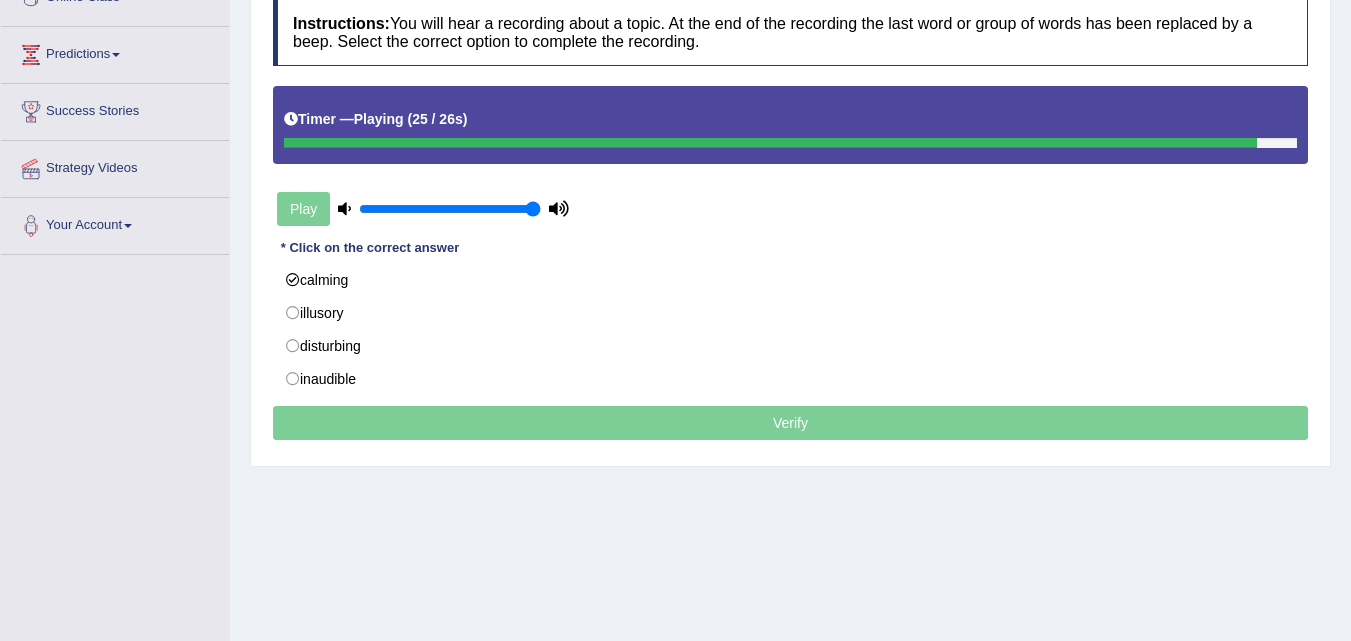 click on "Verify" at bounding box center (790, 423) 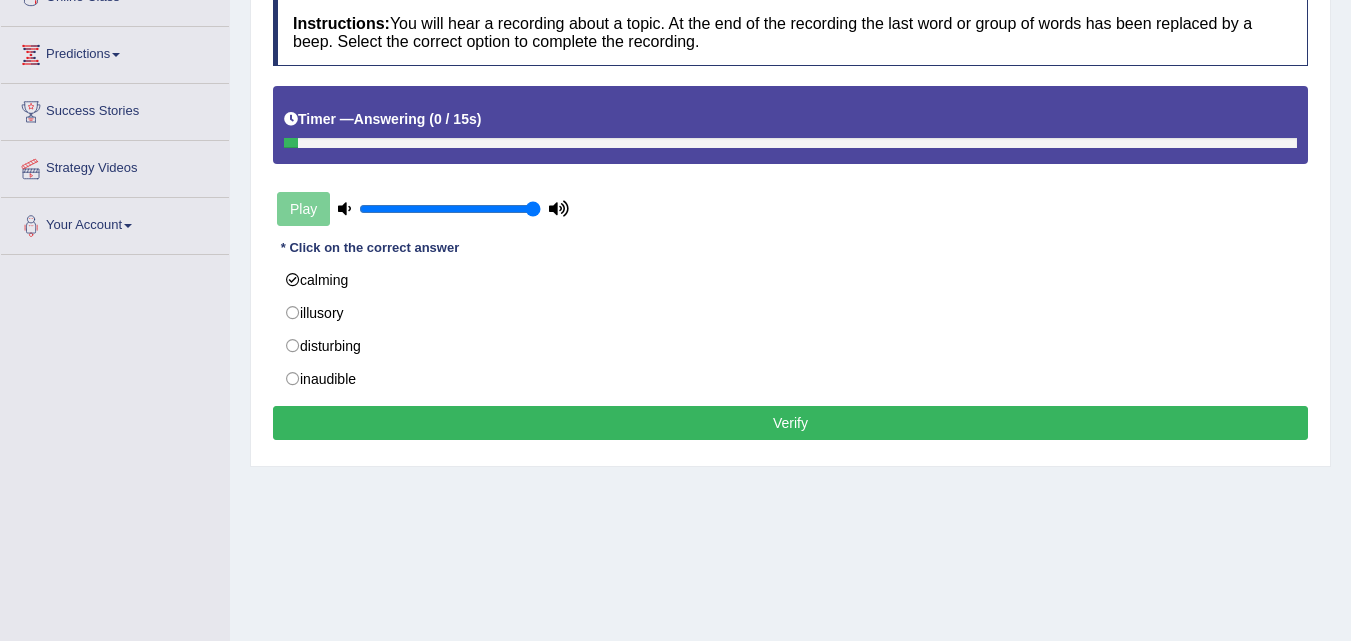 click on "Verify" at bounding box center (790, 423) 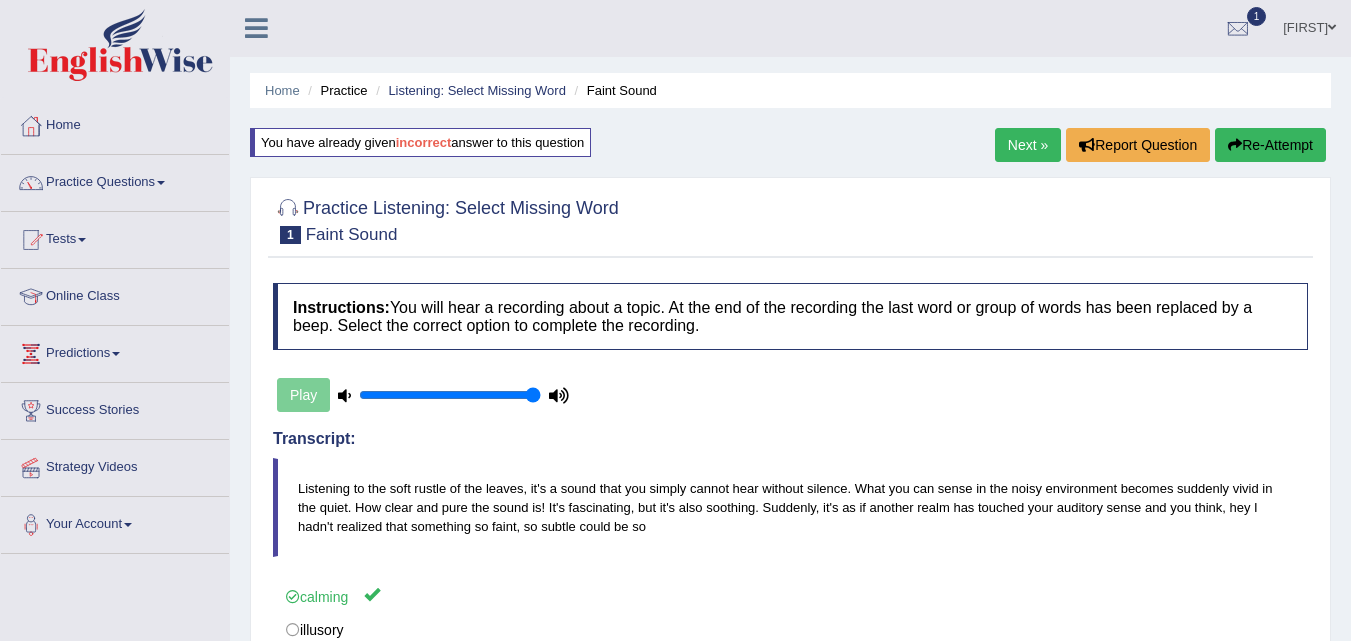 scroll, scrollTop: 0, scrollLeft: 0, axis: both 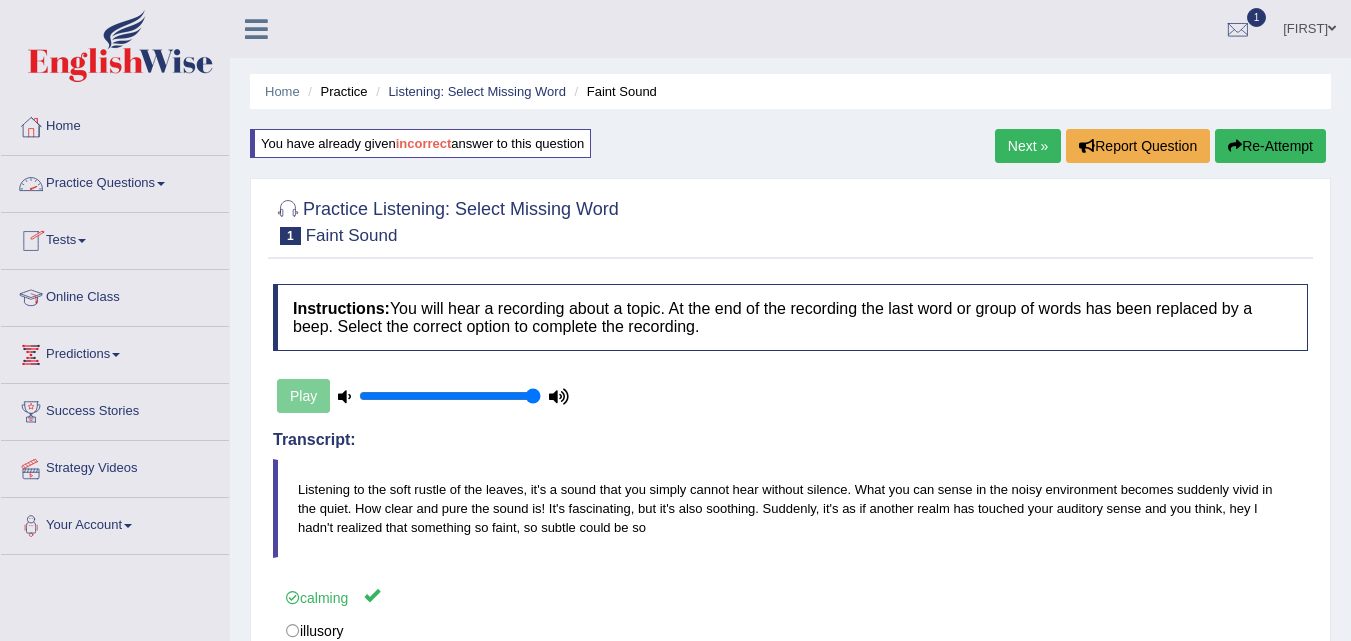 click at bounding box center (161, 184) 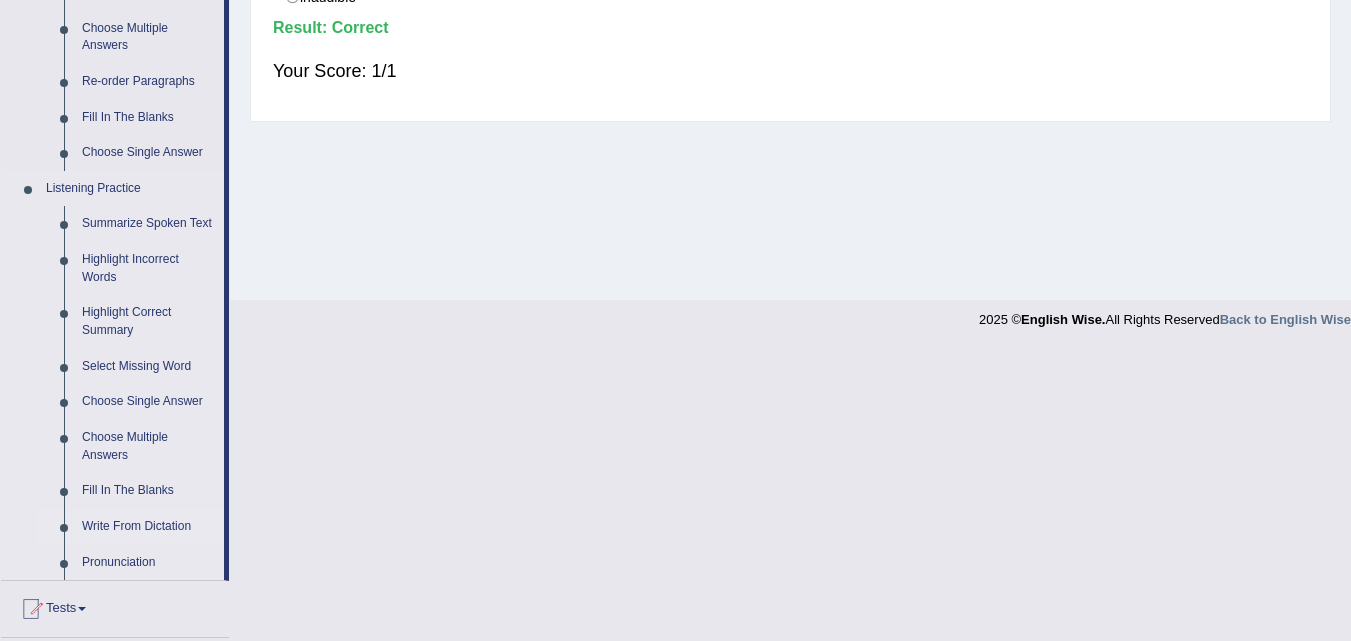scroll, scrollTop: 800, scrollLeft: 0, axis: vertical 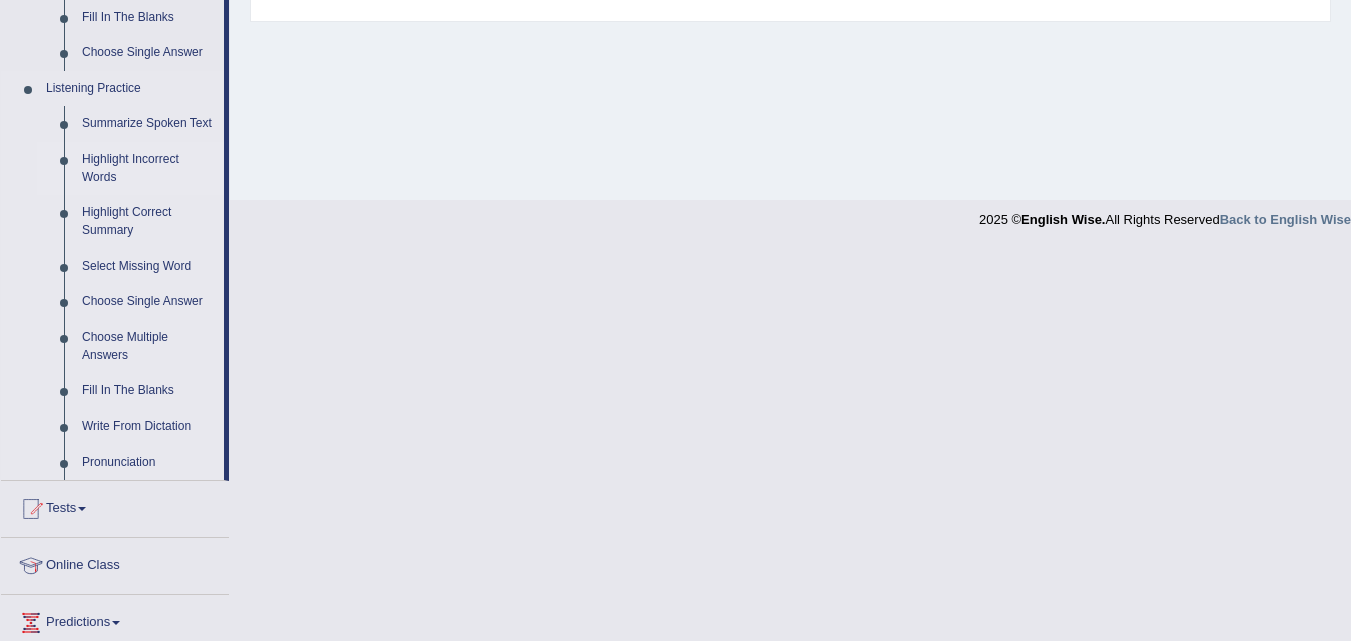 click on "Highlight Incorrect Words" at bounding box center (148, 168) 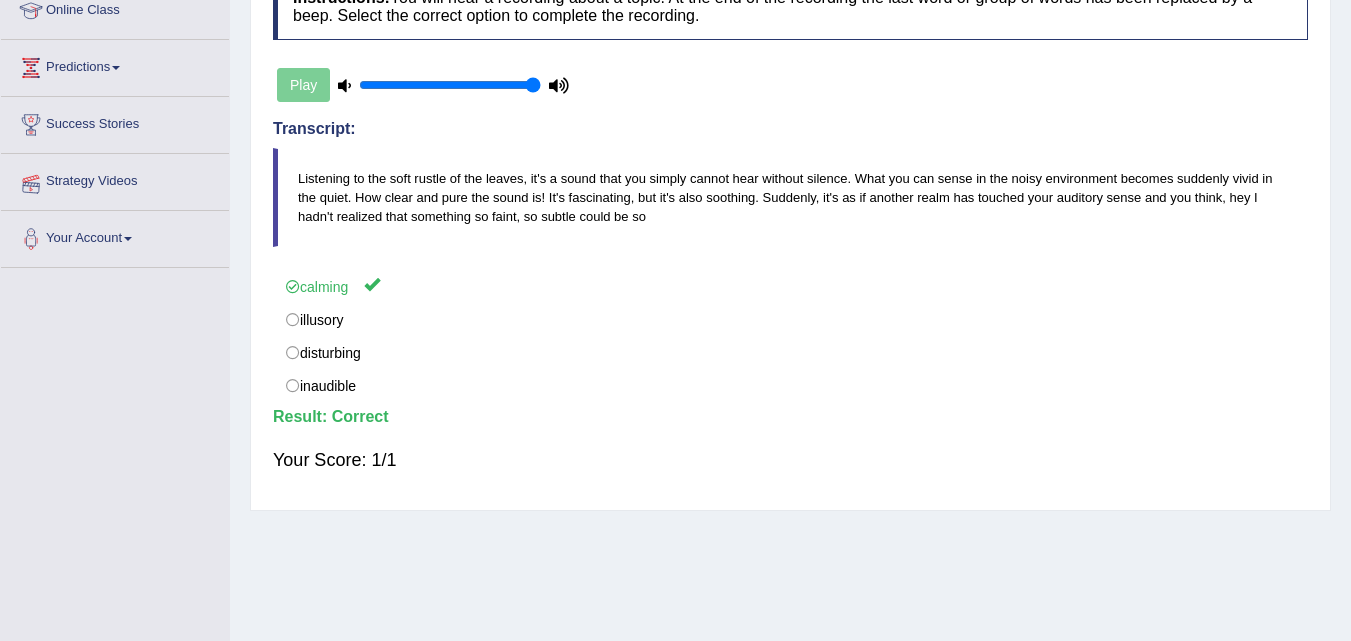 scroll, scrollTop: 409, scrollLeft: 0, axis: vertical 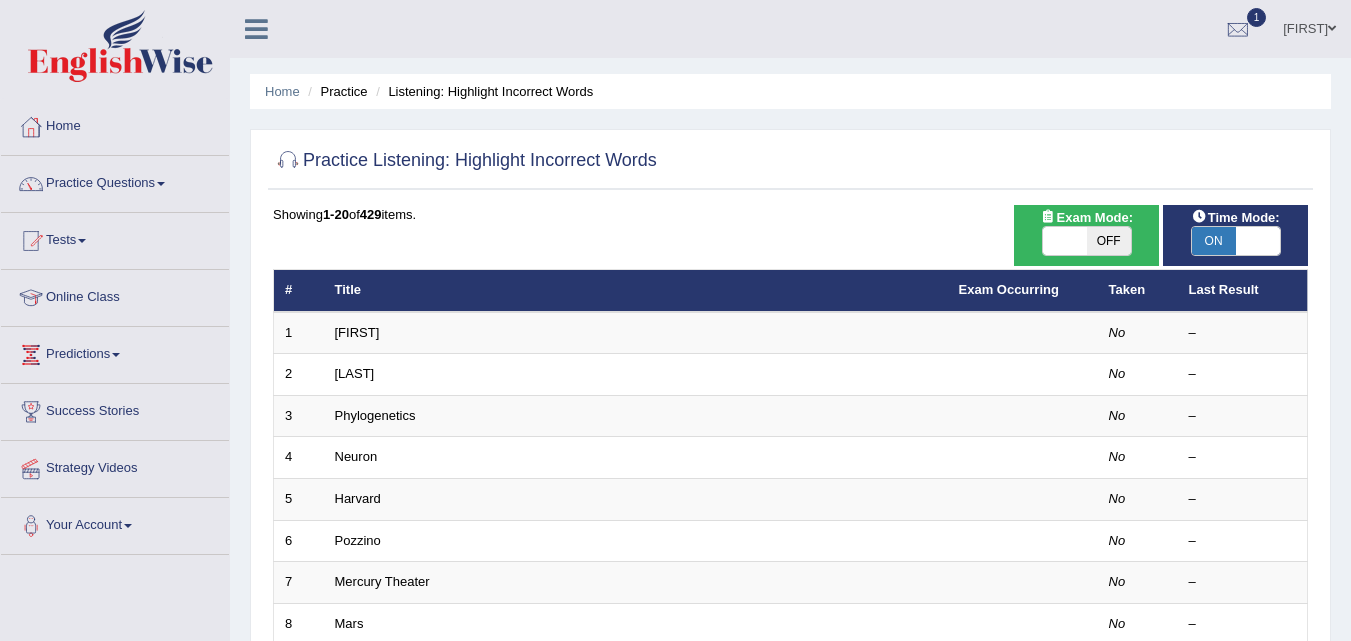 click on "Practice Questions" at bounding box center (115, 181) 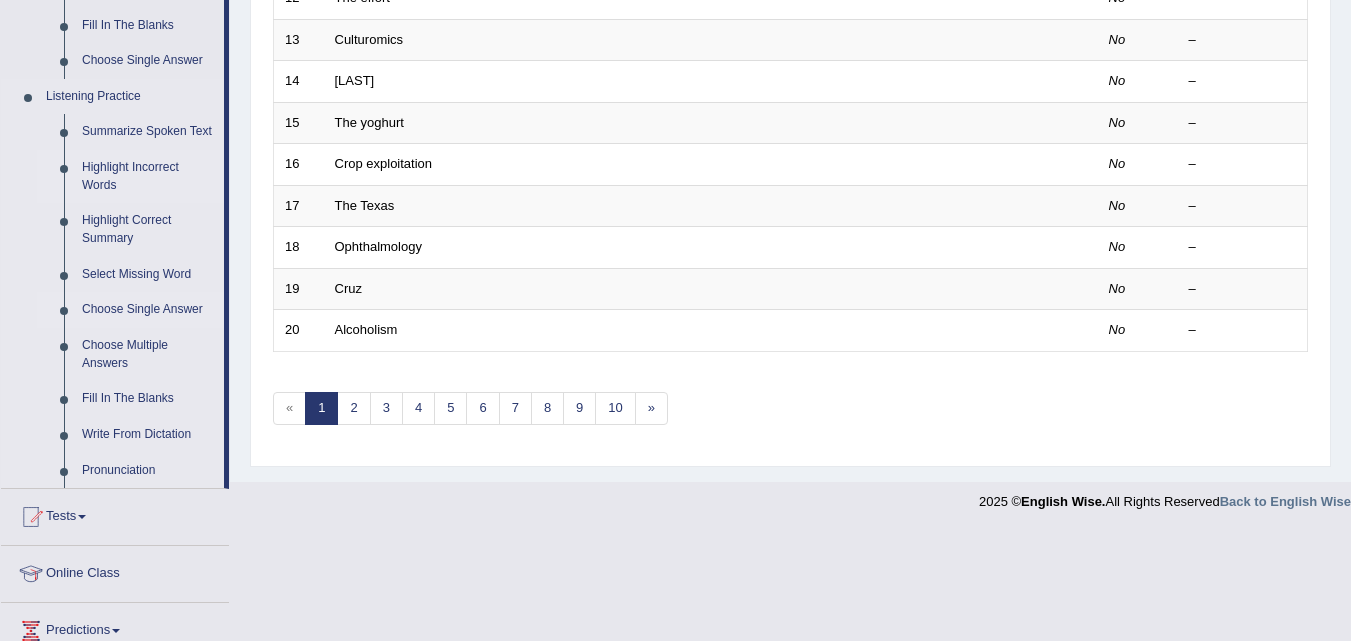 scroll, scrollTop: 800, scrollLeft: 0, axis: vertical 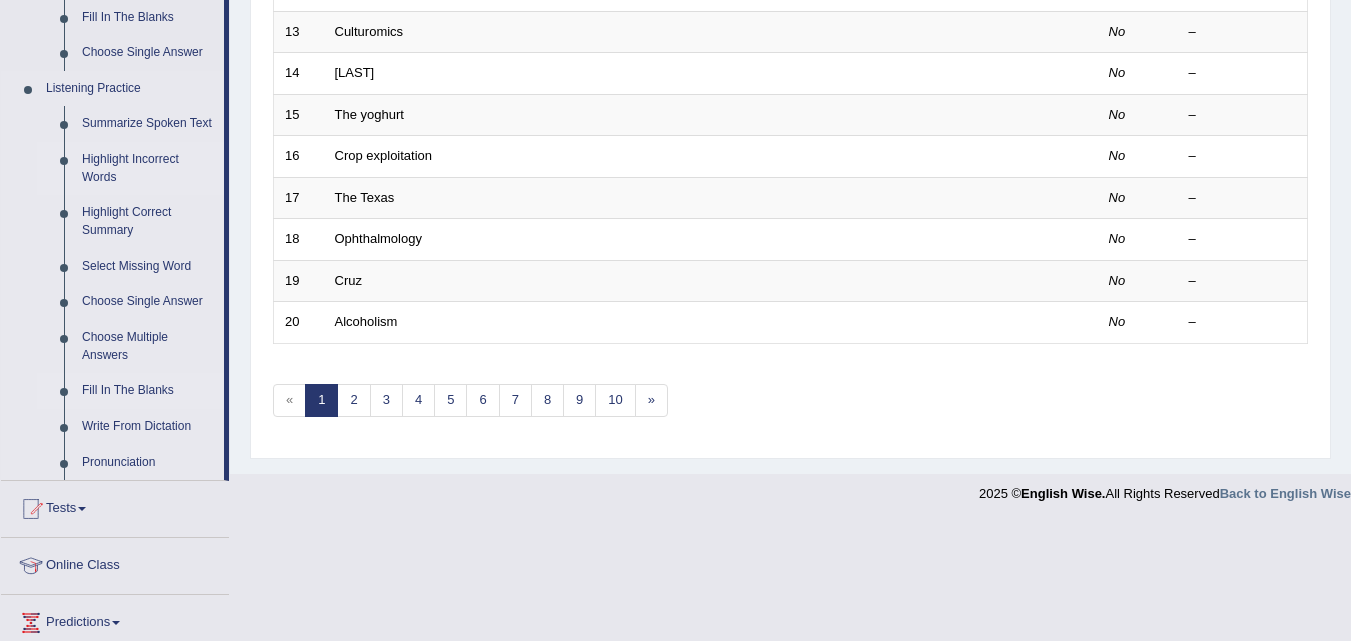 click on "Fill In The Blanks" at bounding box center (148, 391) 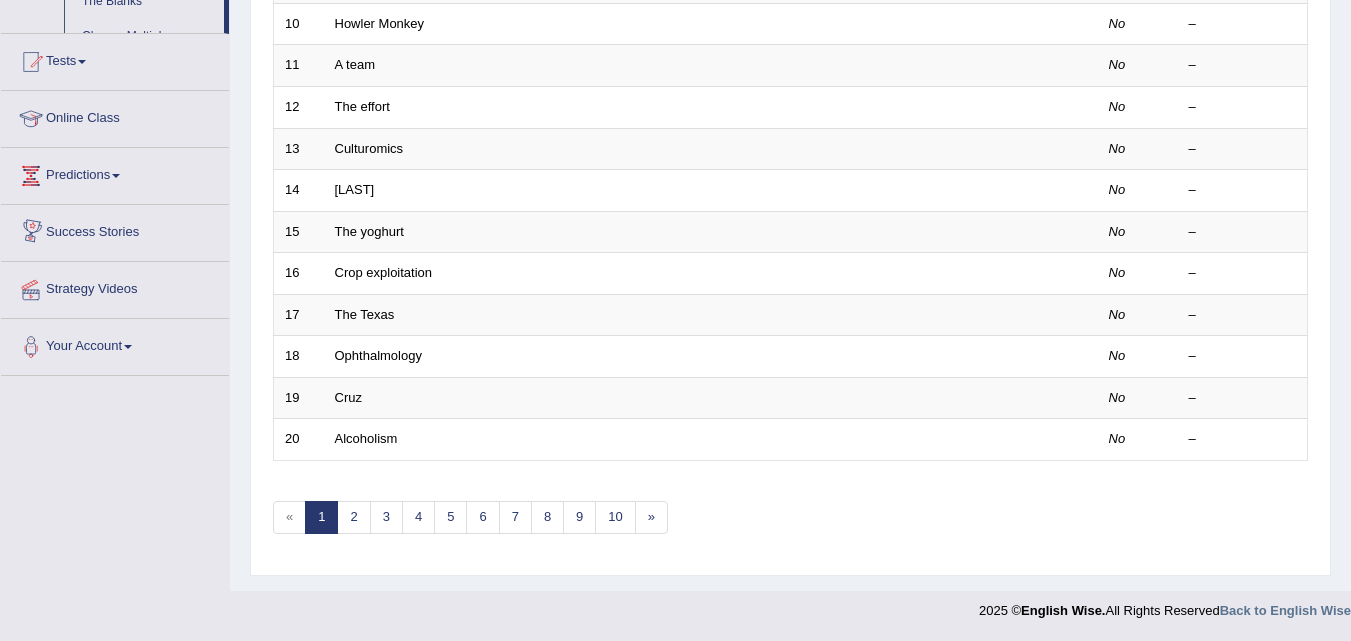 scroll, scrollTop: 979, scrollLeft: 0, axis: vertical 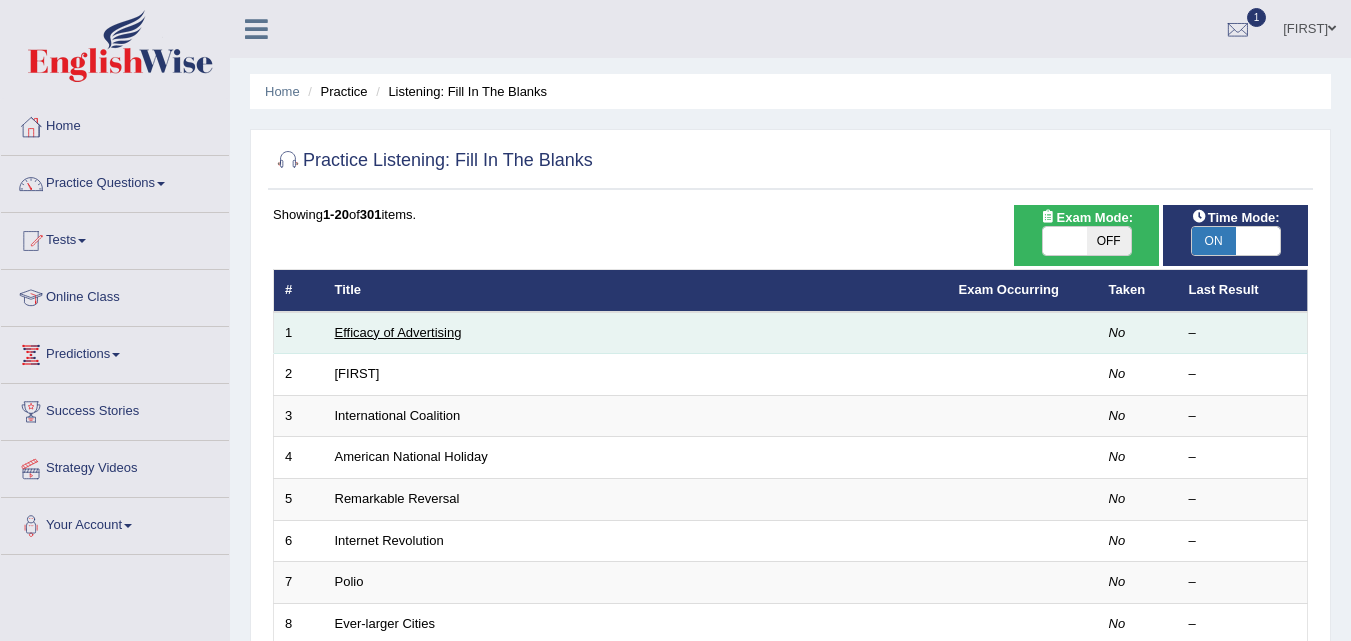 click on "Efficacy of Advertising" at bounding box center (398, 332) 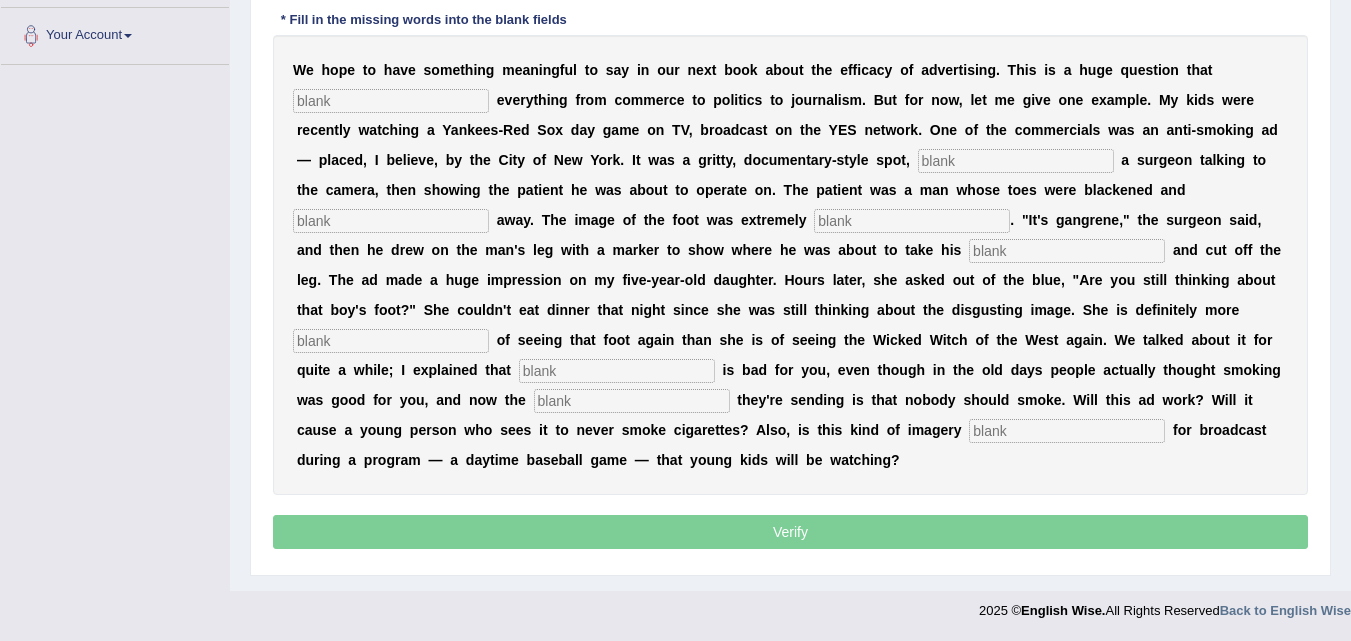 scroll, scrollTop: 490, scrollLeft: 0, axis: vertical 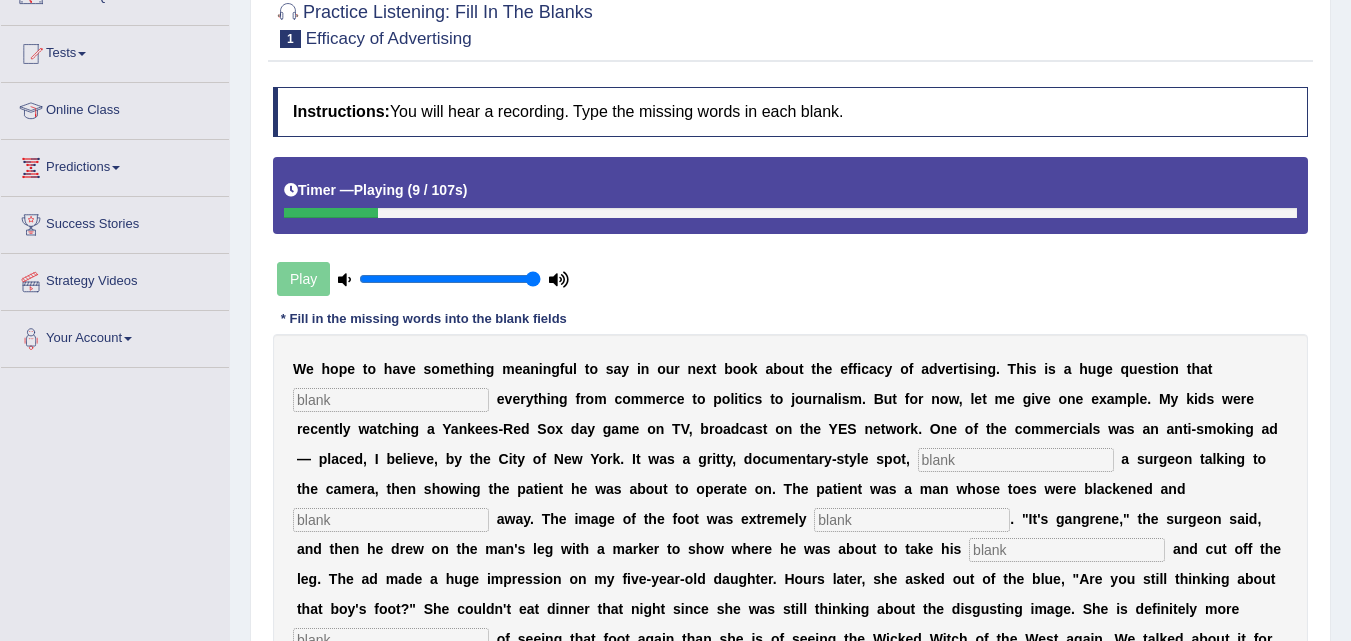 click at bounding box center (391, 400) 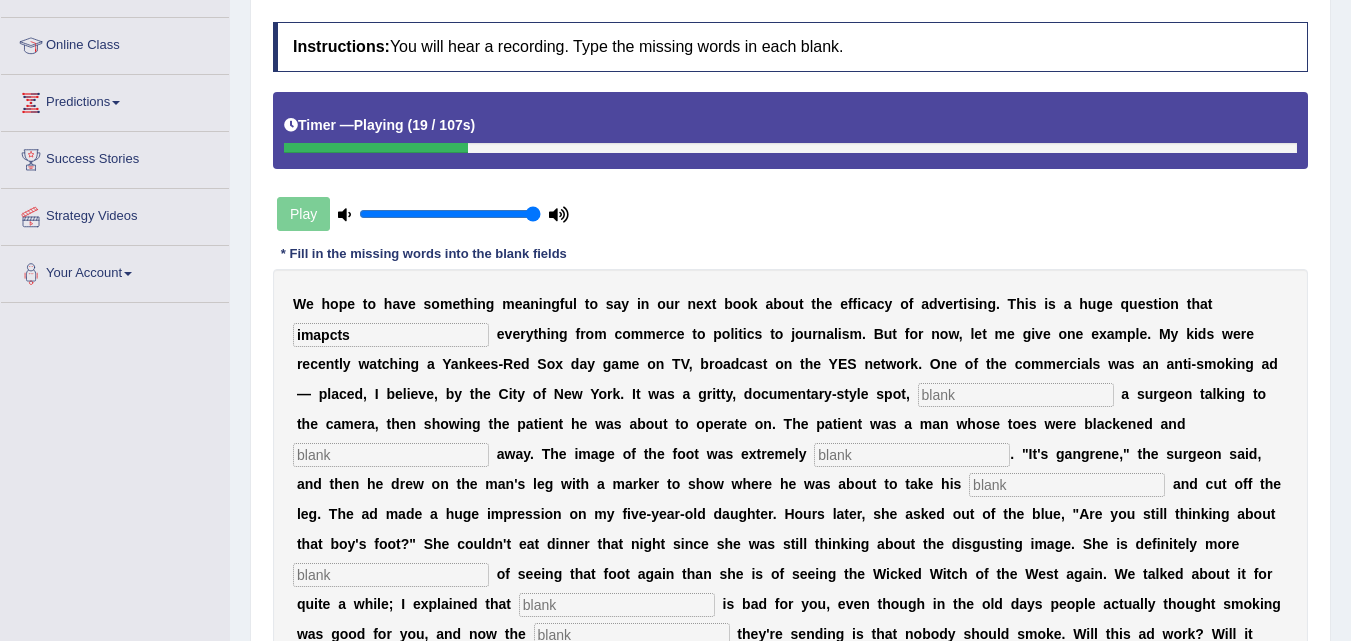 scroll, scrollTop: 287, scrollLeft: 0, axis: vertical 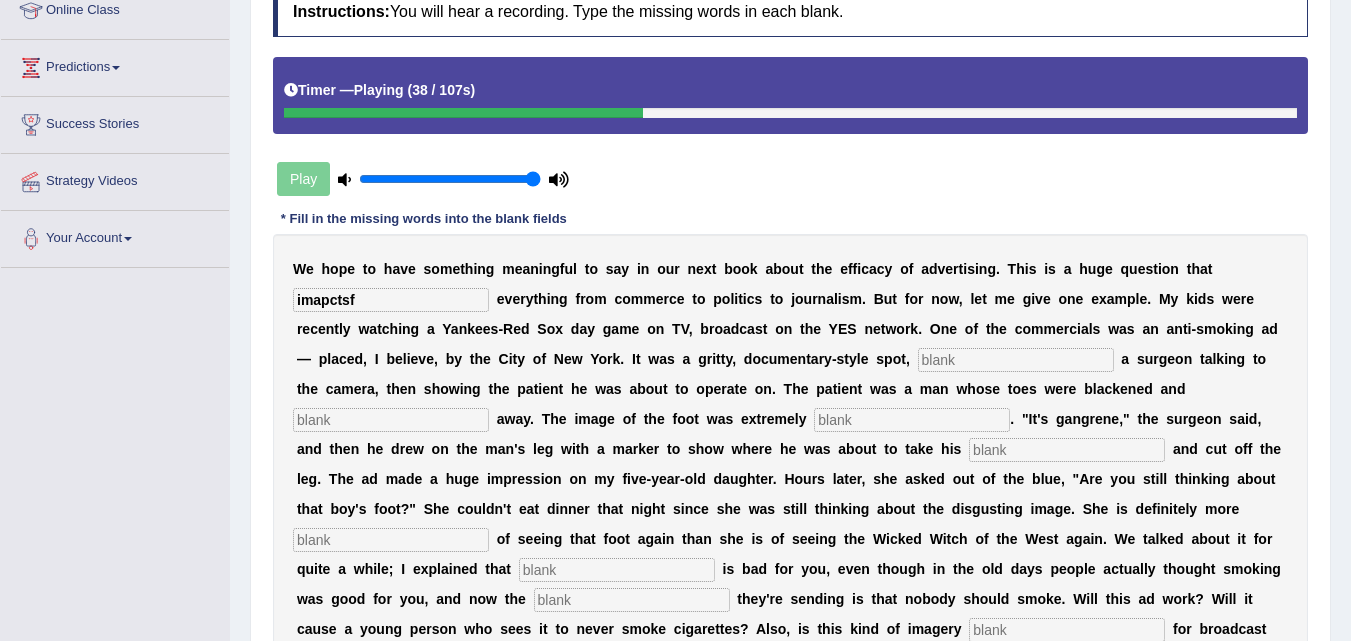 type on "imapctsf" 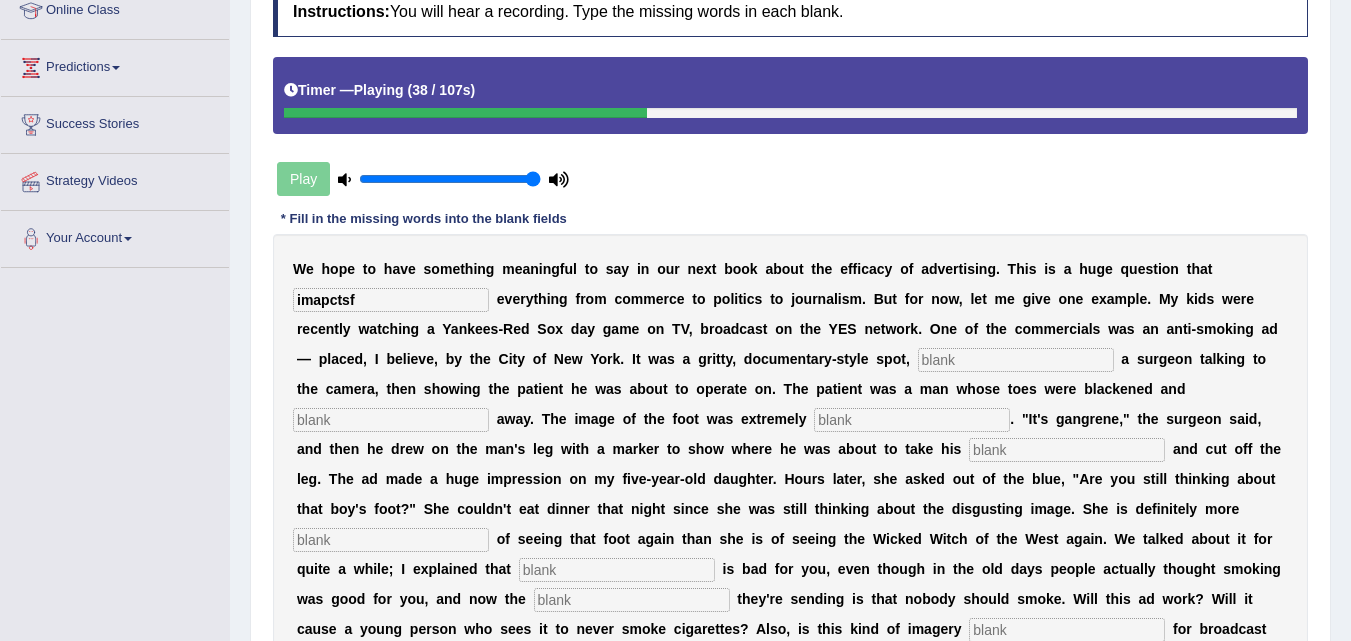 click at bounding box center (1016, 360) 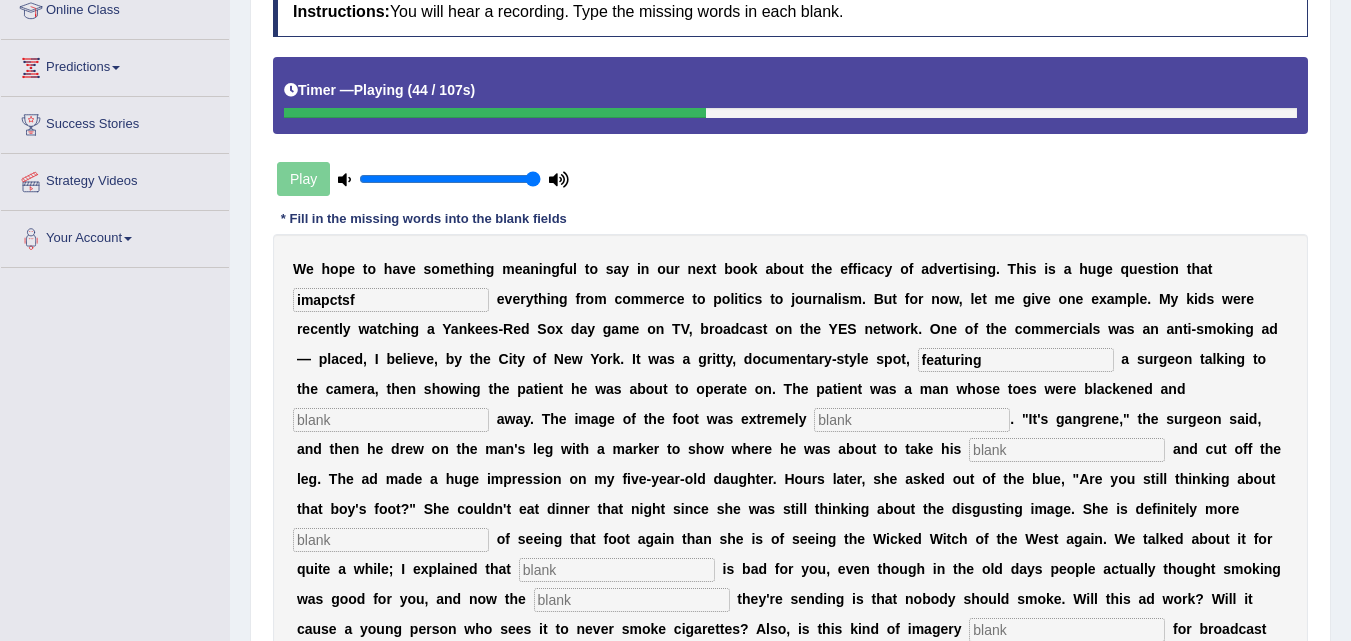 type on "featuring" 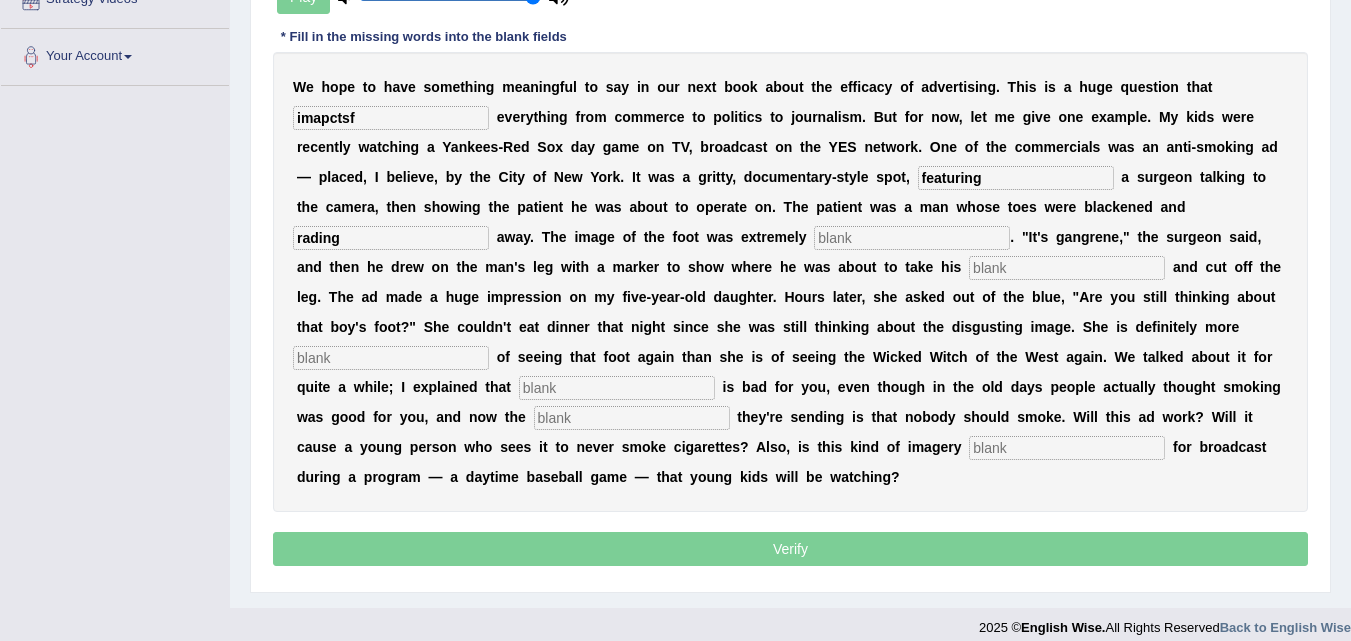 scroll, scrollTop: 486, scrollLeft: 0, axis: vertical 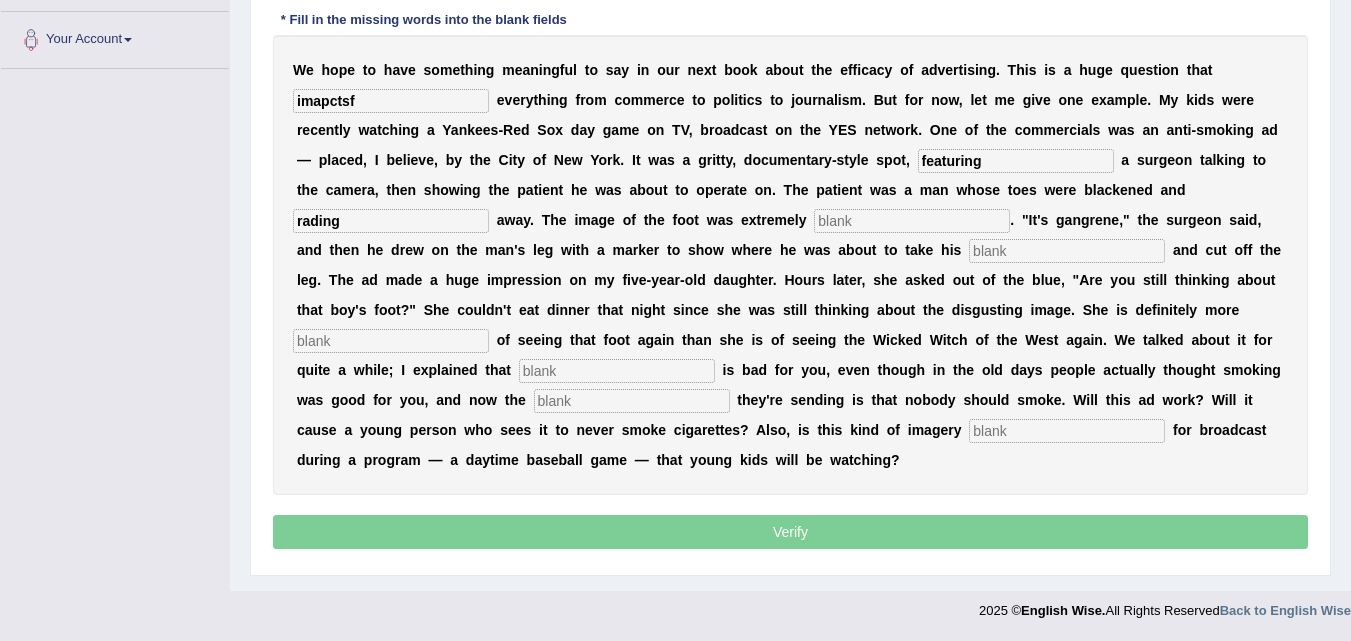 type on "rading" 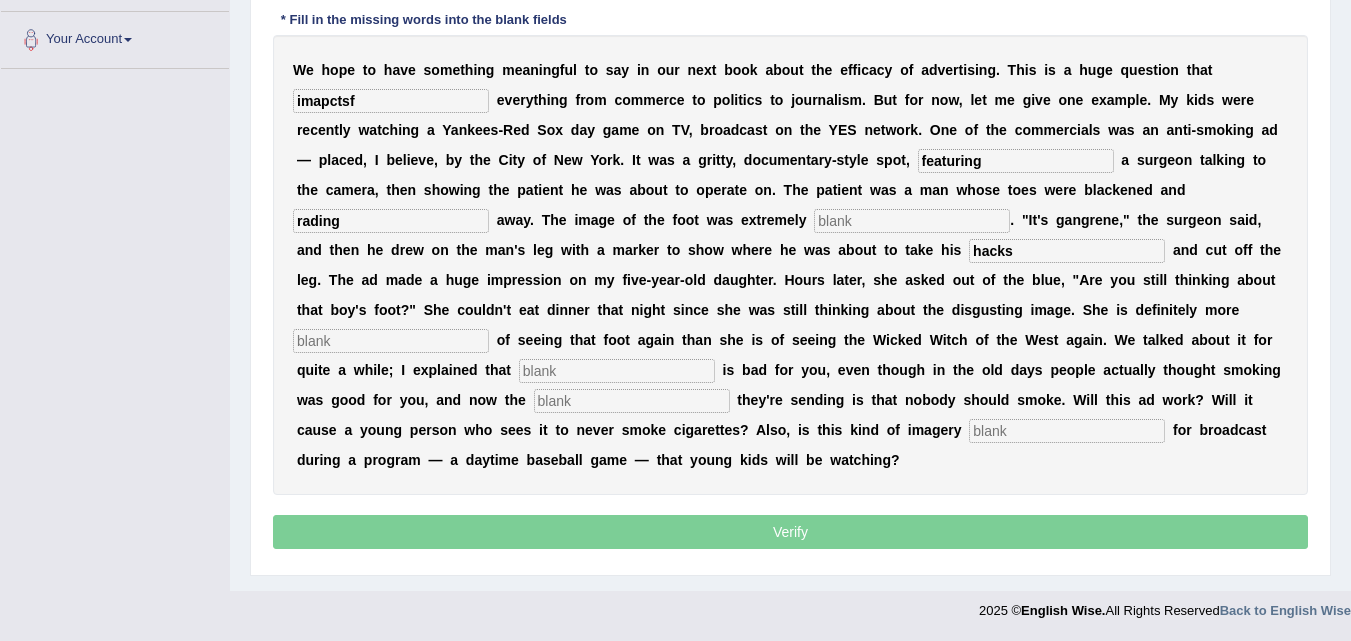type on "hacks" 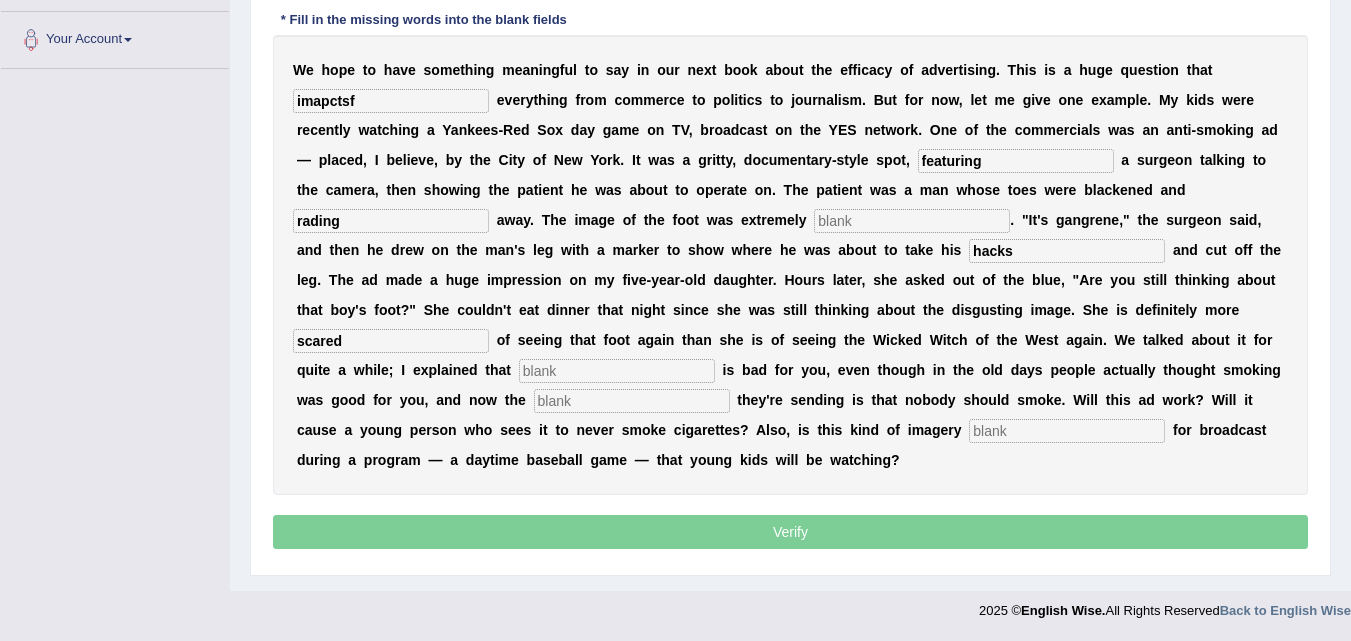 type on "scared" 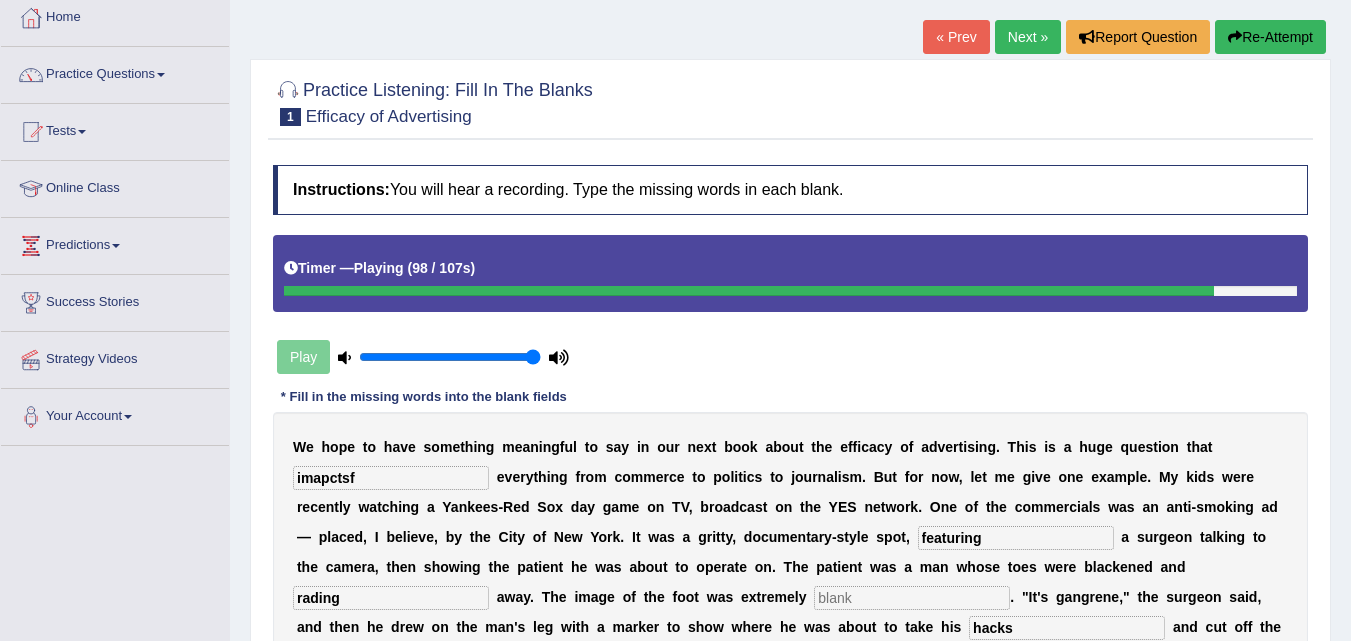 scroll, scrollTop: 86, scrollLeft: 0, axis: vertical 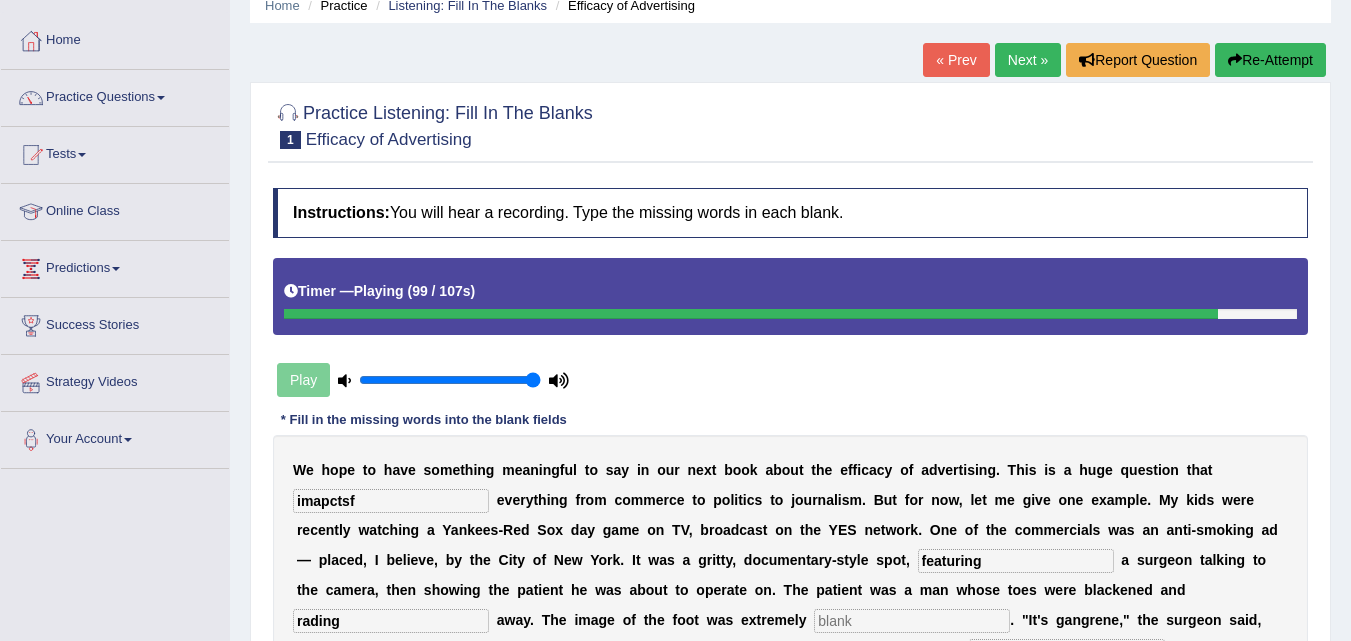 click on "Re-Attempt" at bounding box center [1270, 60] 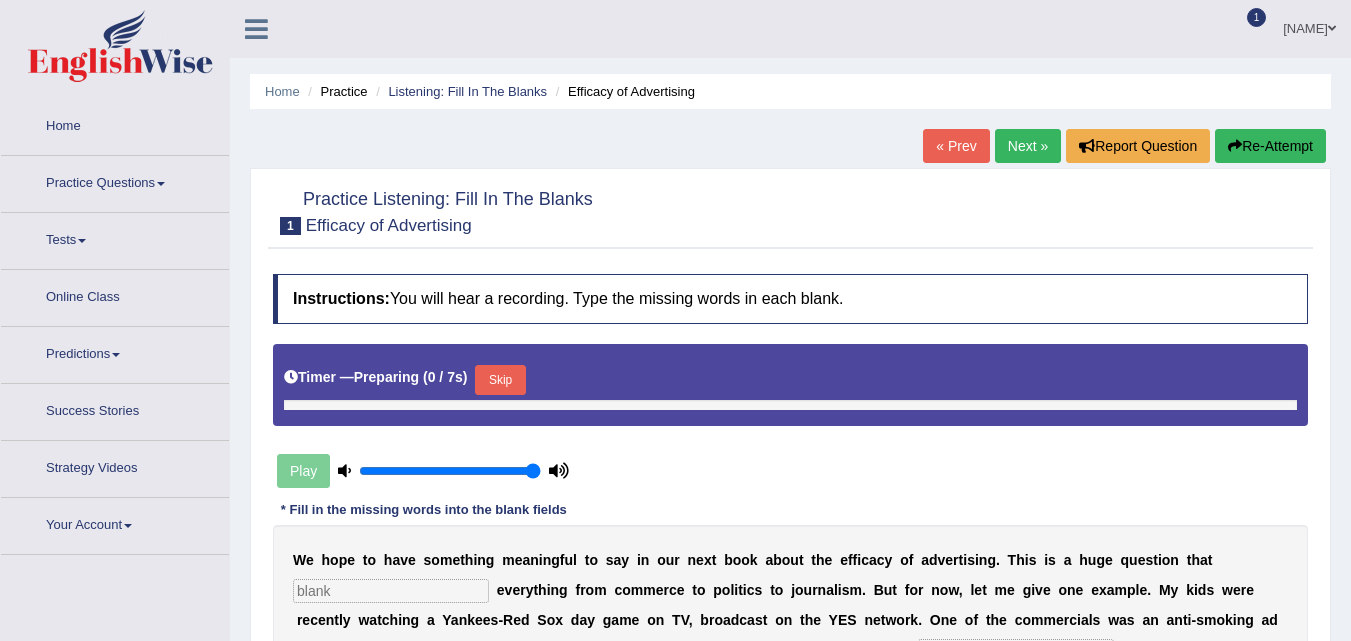 scroll, scrollTop: 0, scrollLeft: 0, axis: both 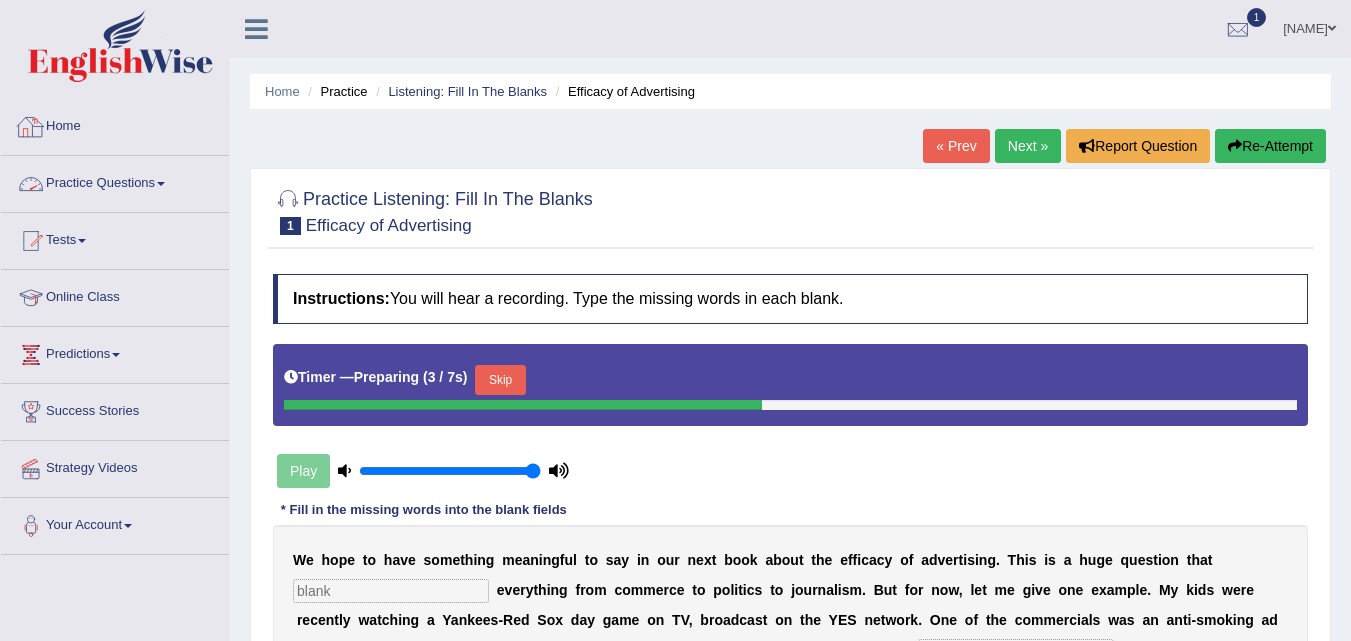 click on "Practice Questions" at bounding box center (115, 181) 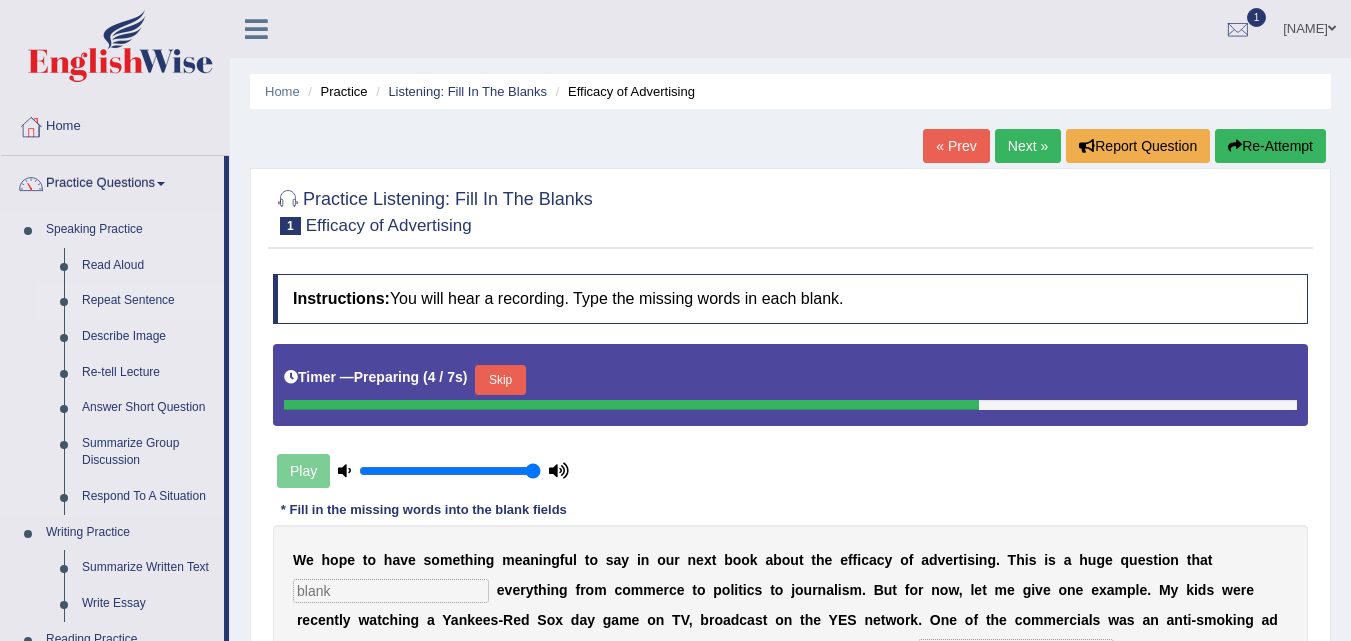 click on "Repeat Sentence" at bounding box center (148, 301) 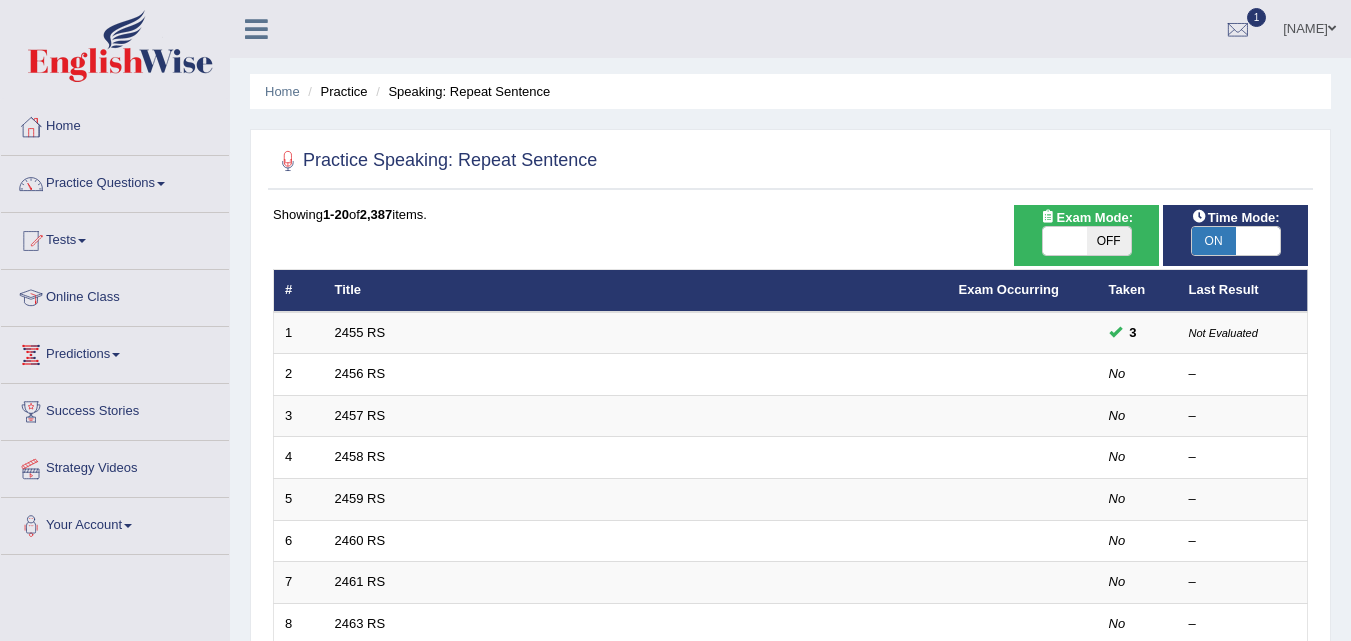 scroll, scrollTop: 0, scrollLeft: 0, axis: both 